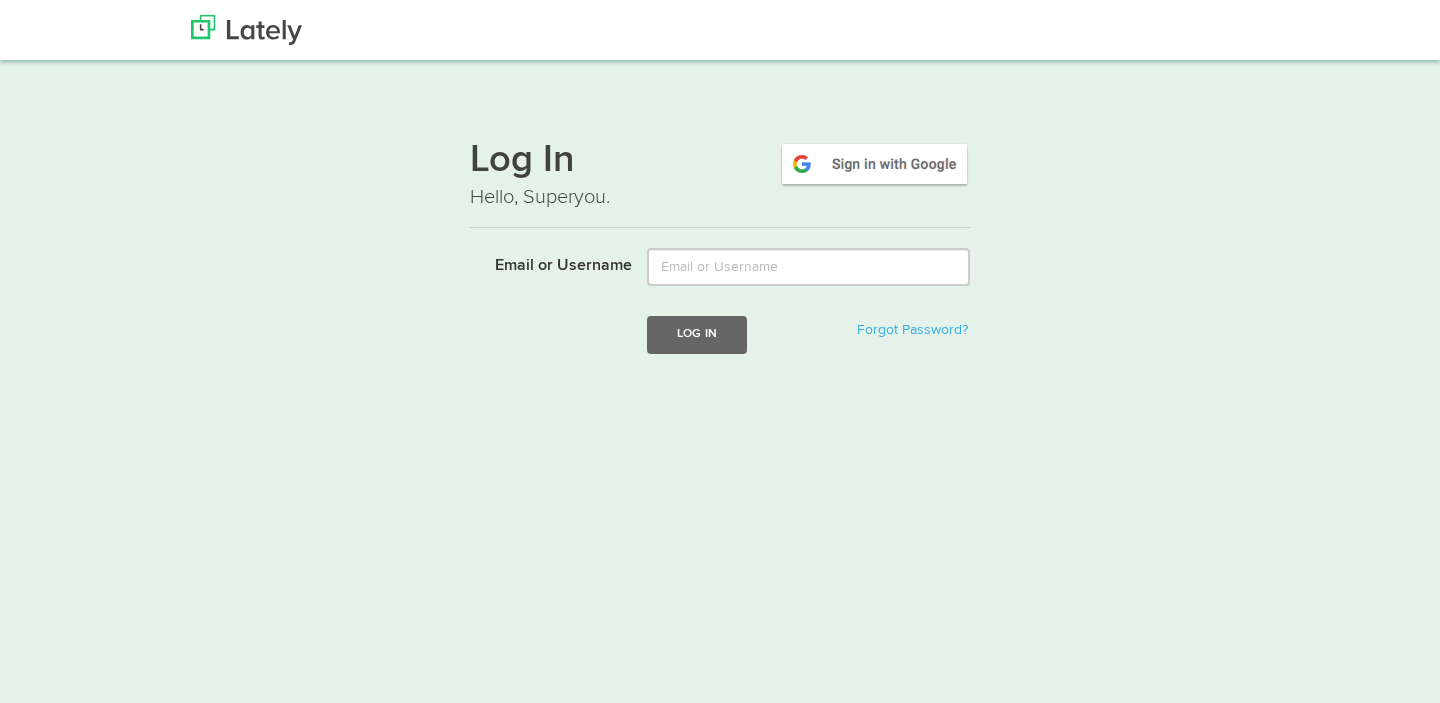 scroll, scrollTop: 0, scrollLeft: 0, axis: both 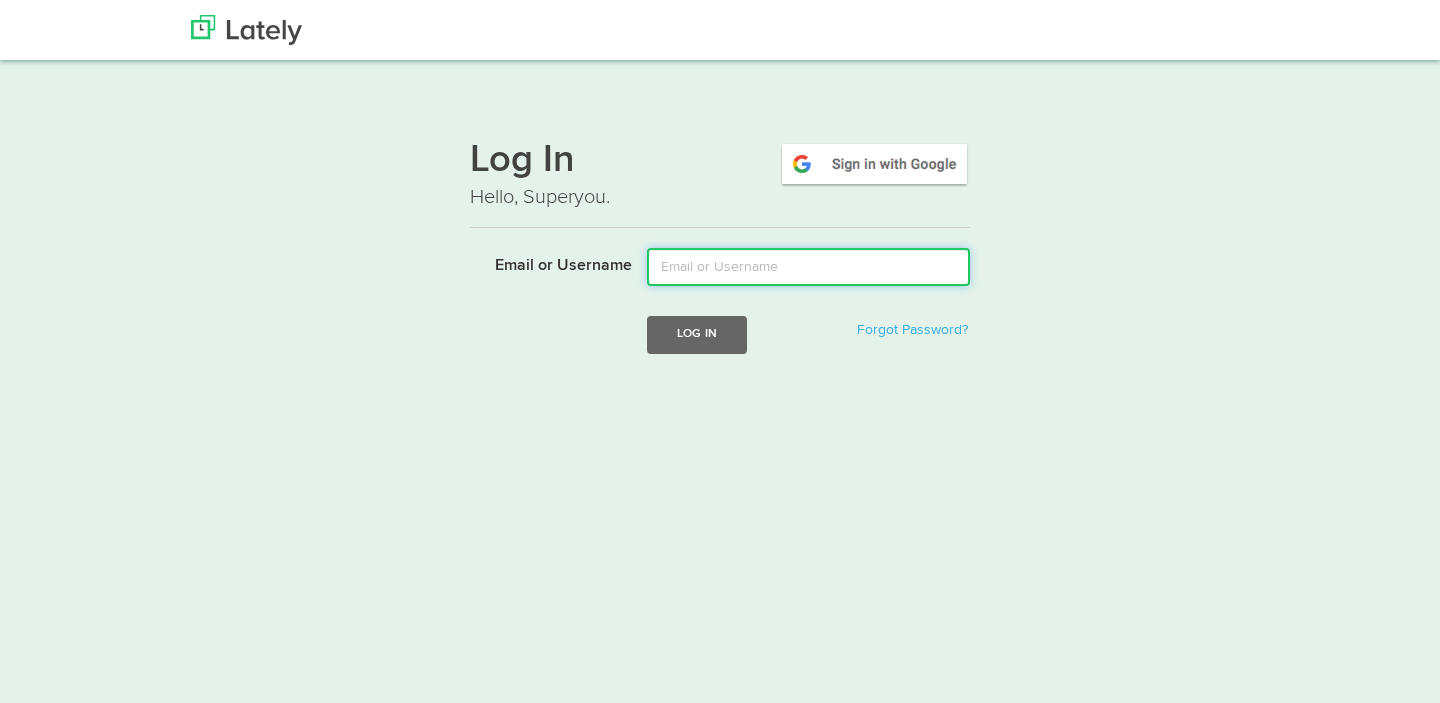 click on "Email or Username" at bounding box center (808, 267) 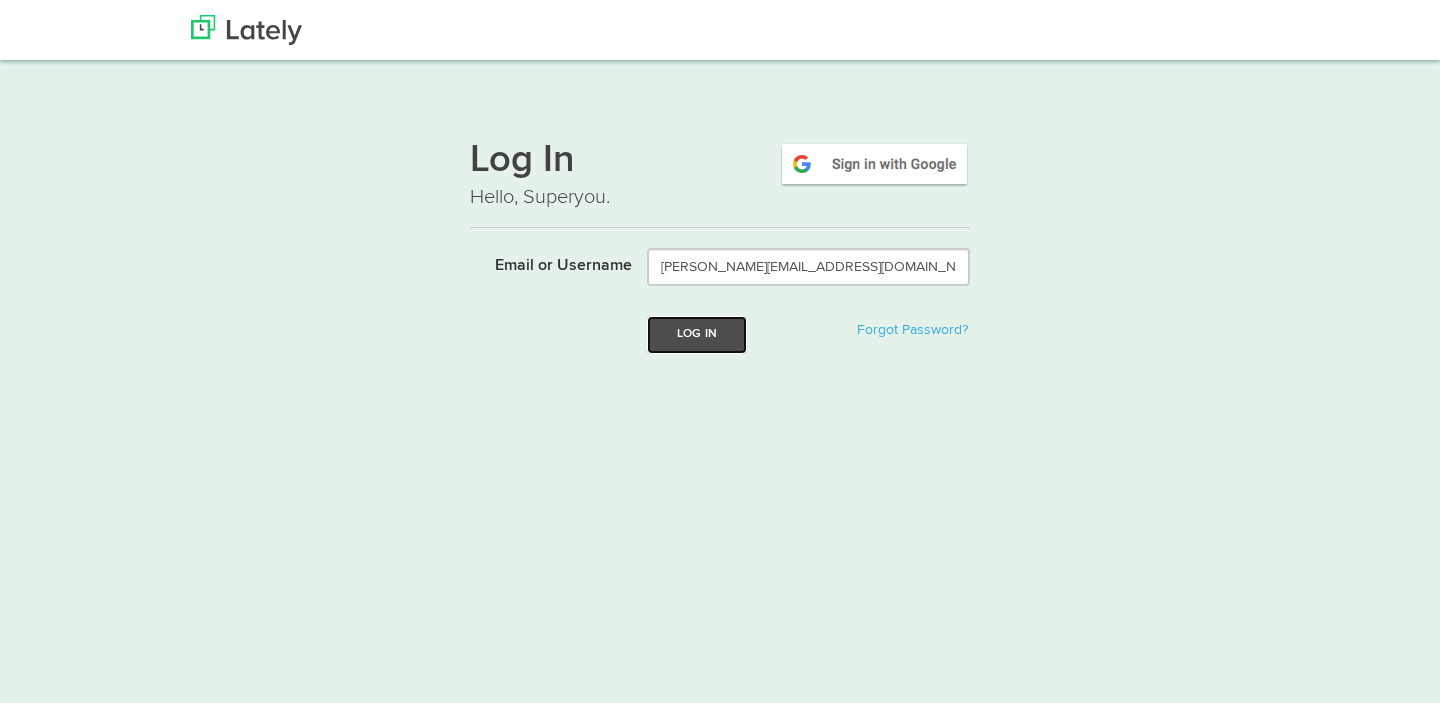 click on "Log In" at bounding box center [697, 334] 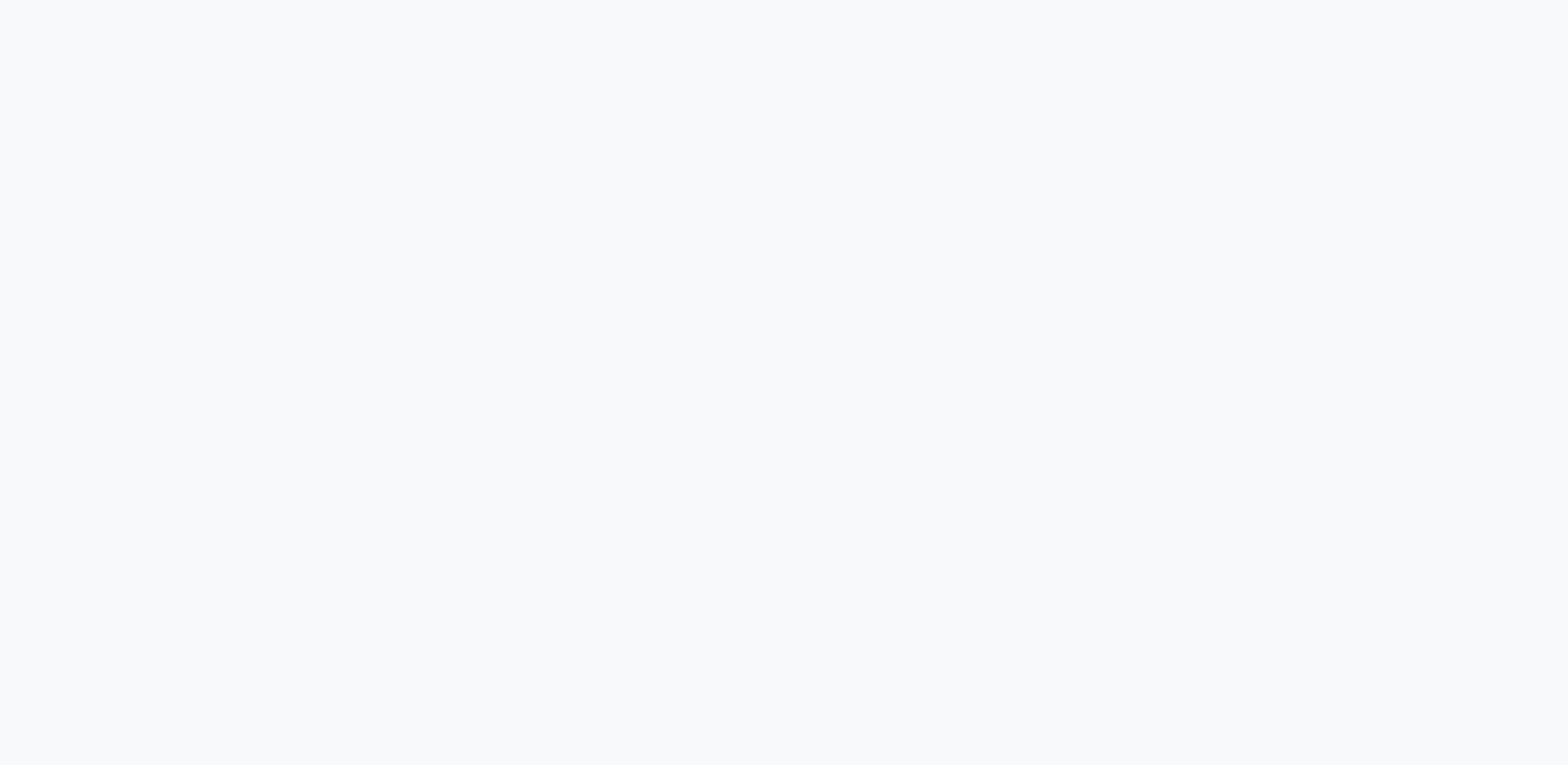 scroll, scrollTop: 0, scrollLeft: 0, axis: both 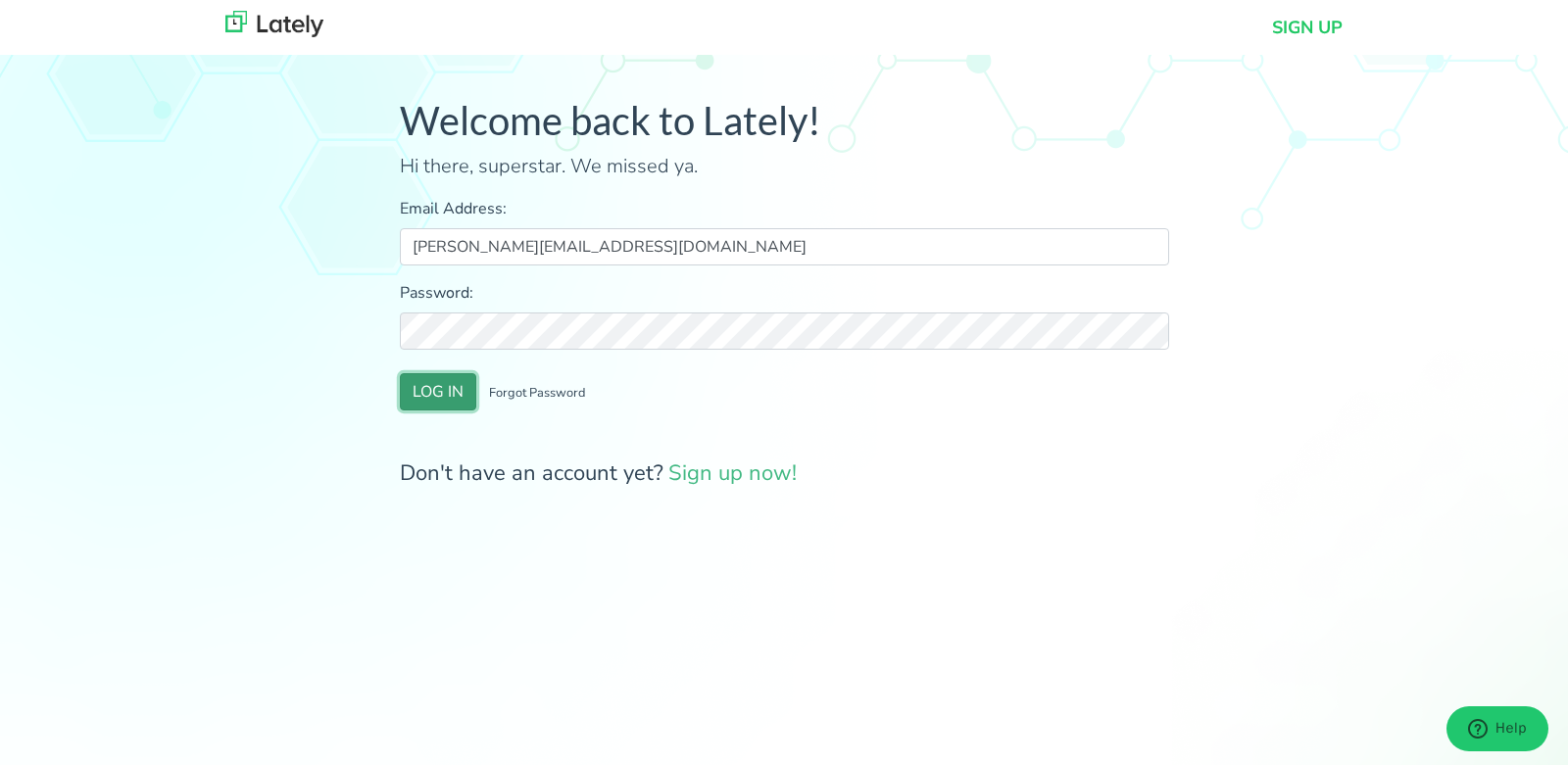 click on "LOG IN" at bounding box center (438, 392) 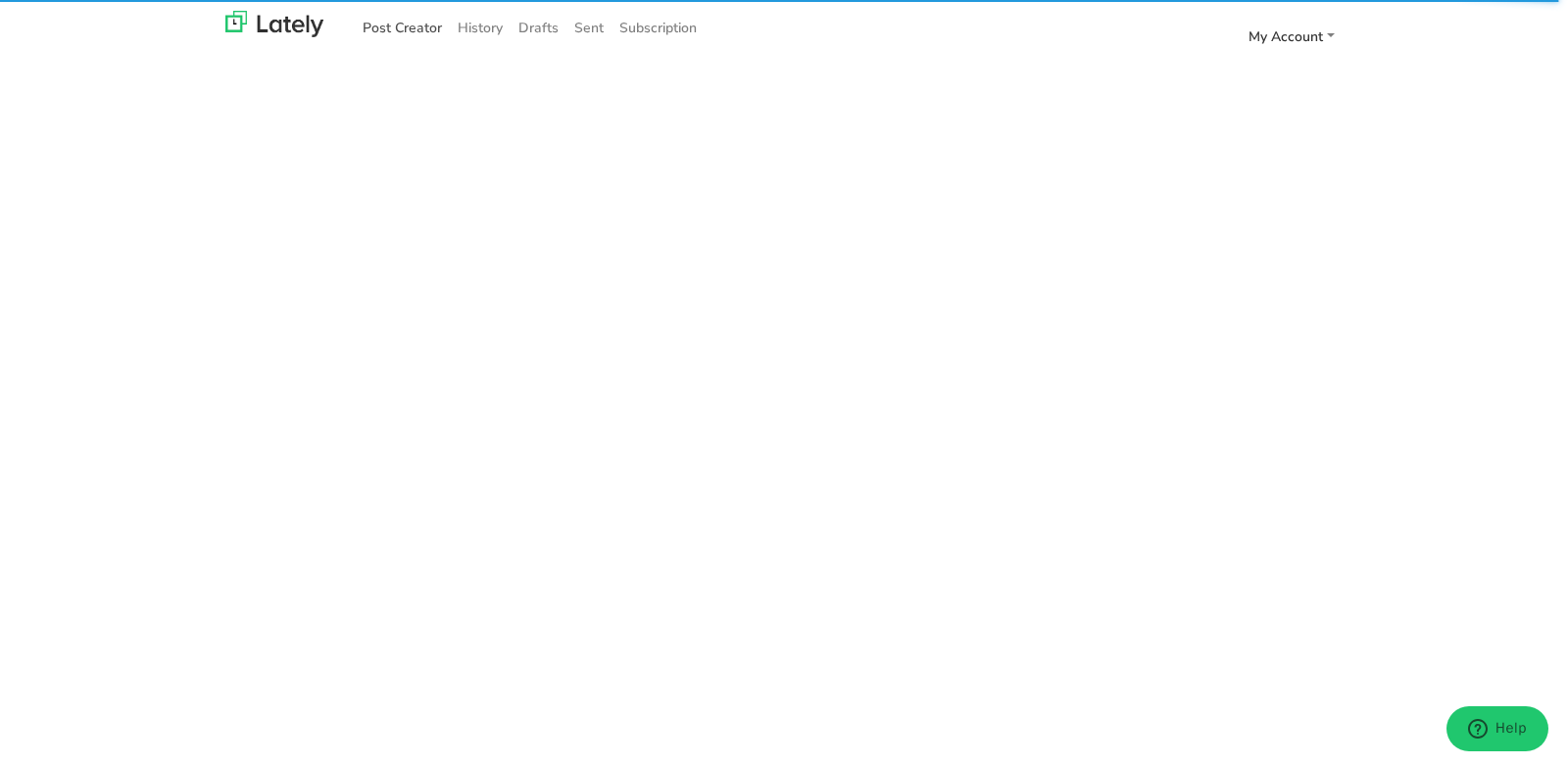 click on "Post Creator" at bounding box center [402, 27] 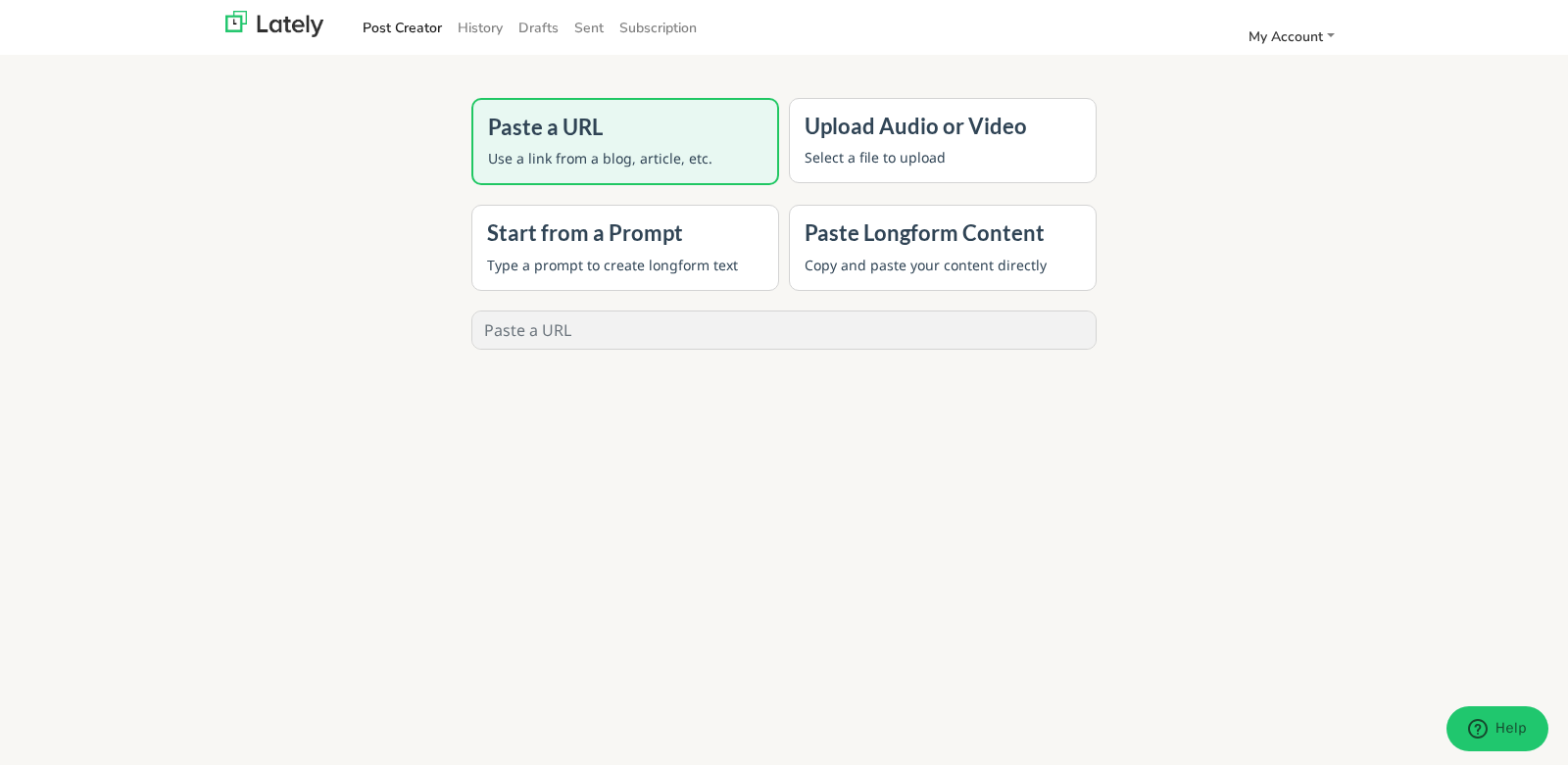 click on "Select a file to upload" at bounding box center [943, 157] 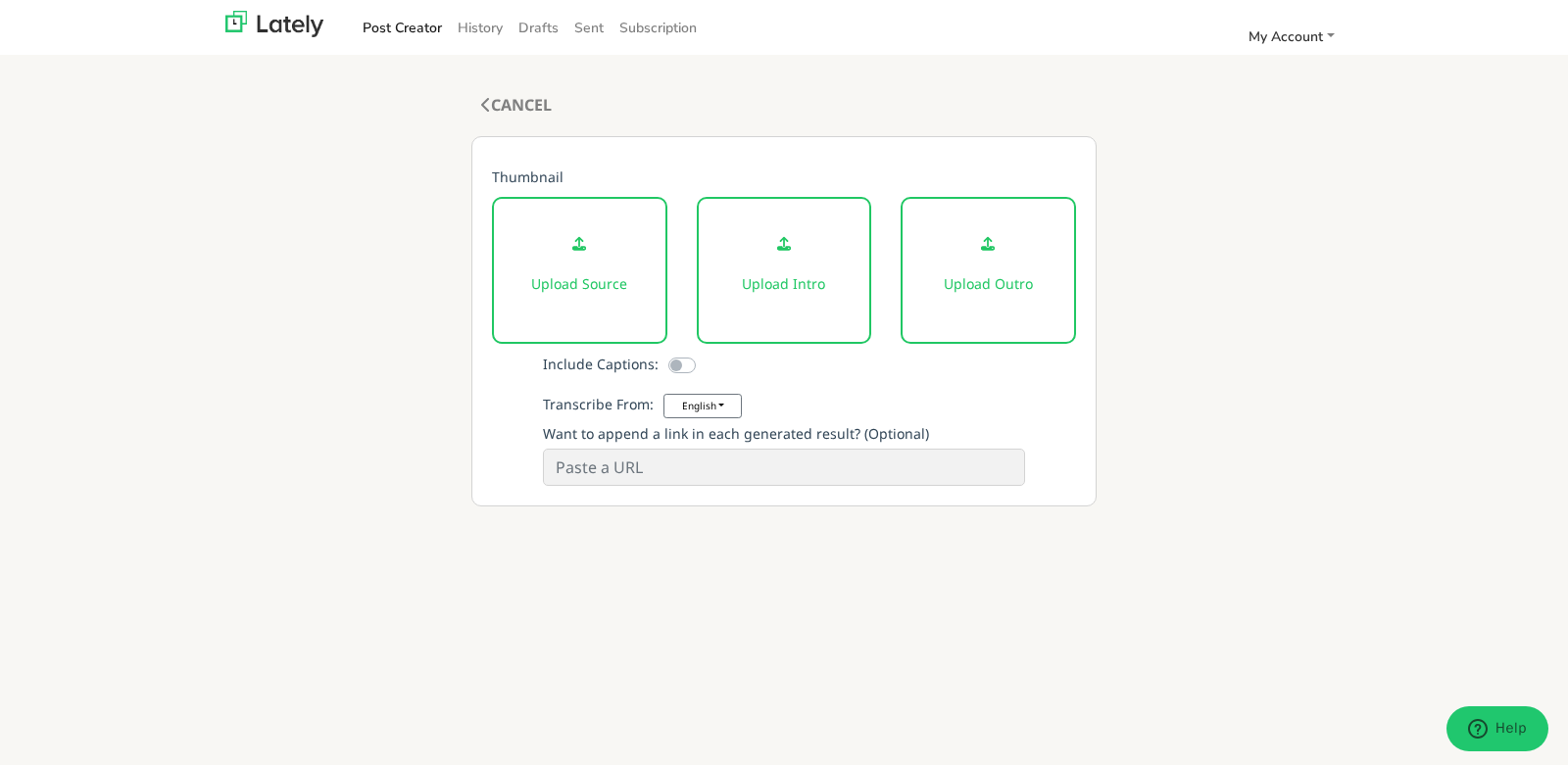 click on "Upload Source" at bounding box center (579, 270) 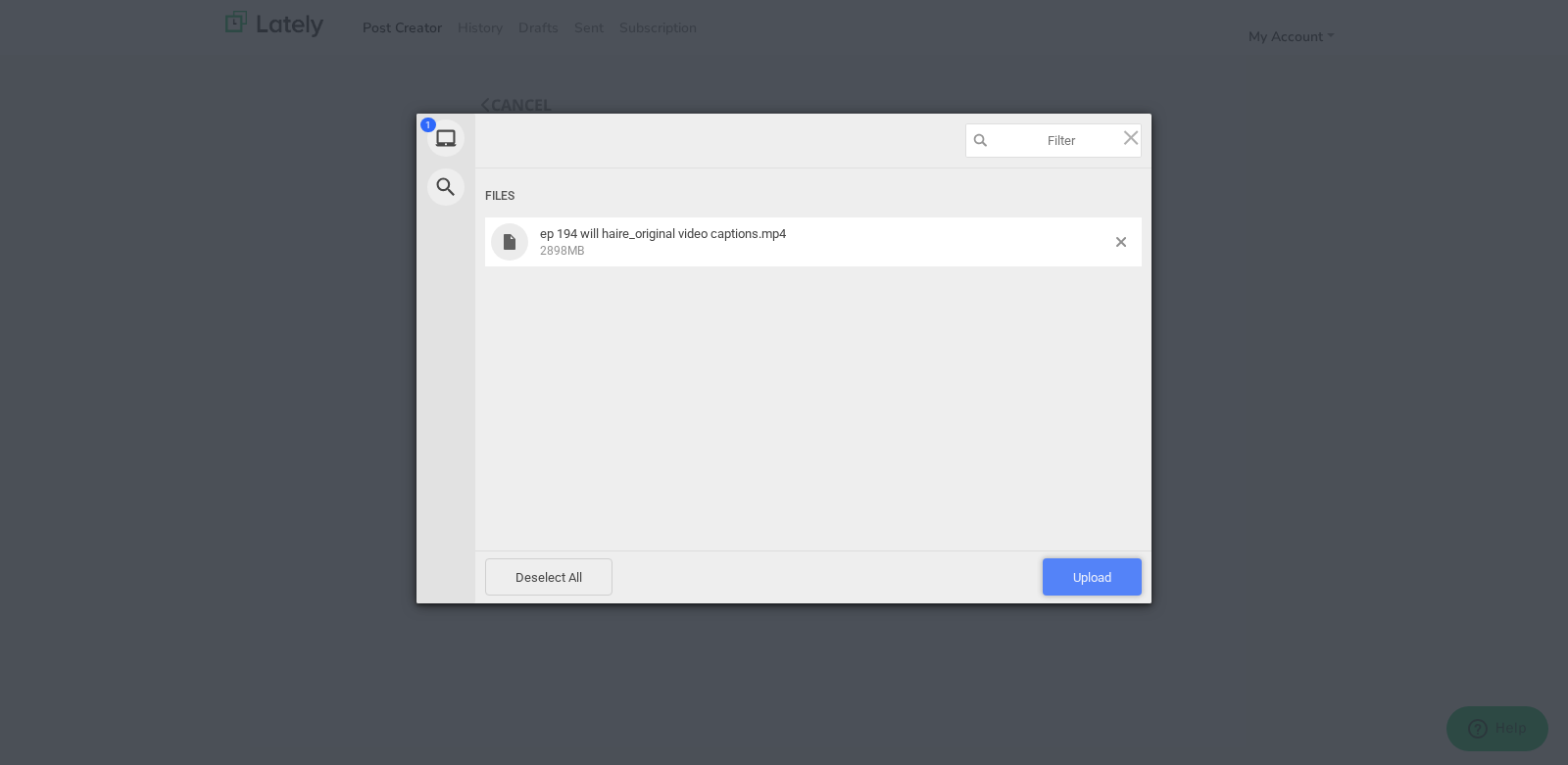 click on "Upload
1" at bounding box center (1092, 577) 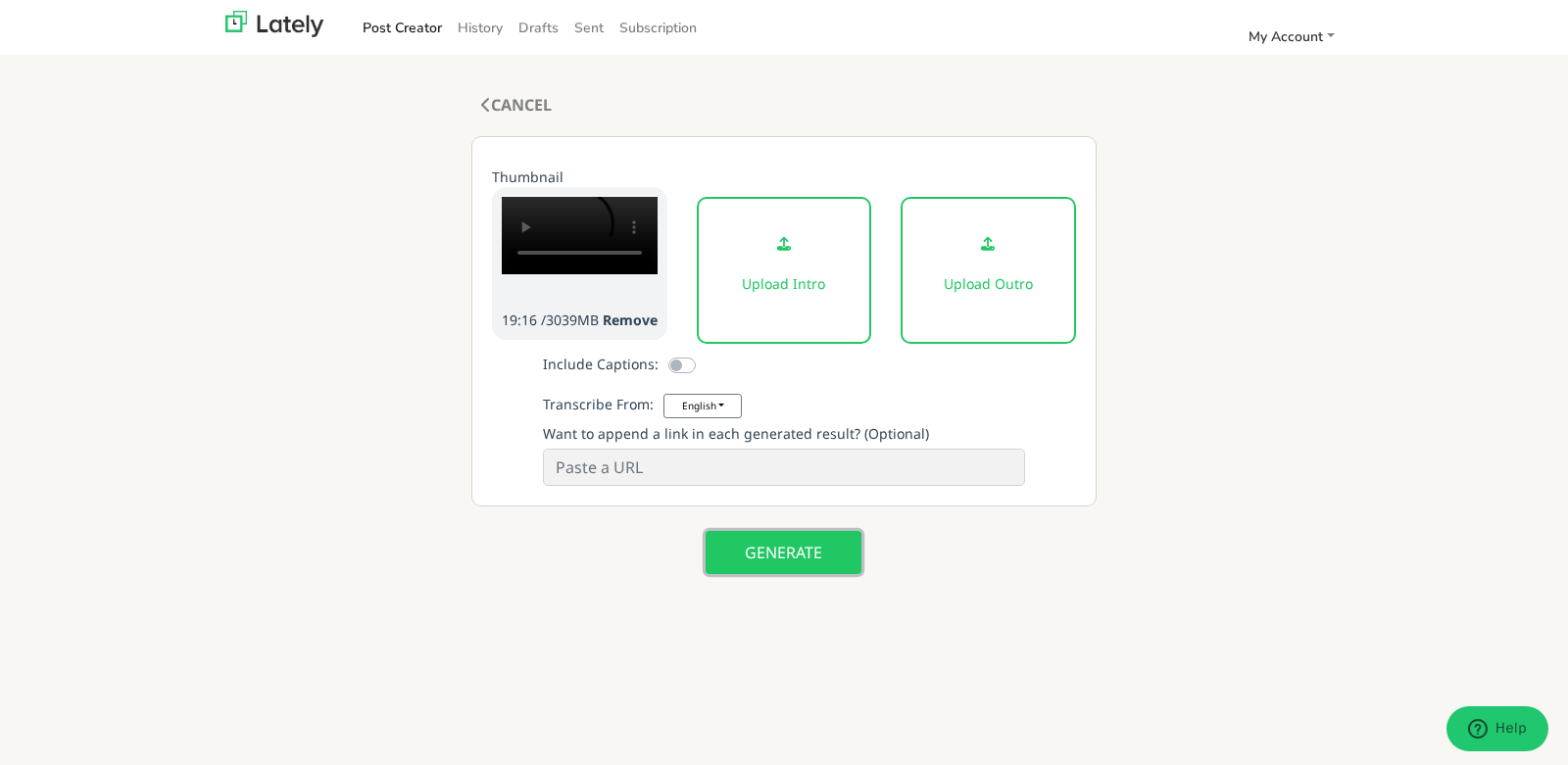 click on "GENERATE" at bounding box center [783, 552] 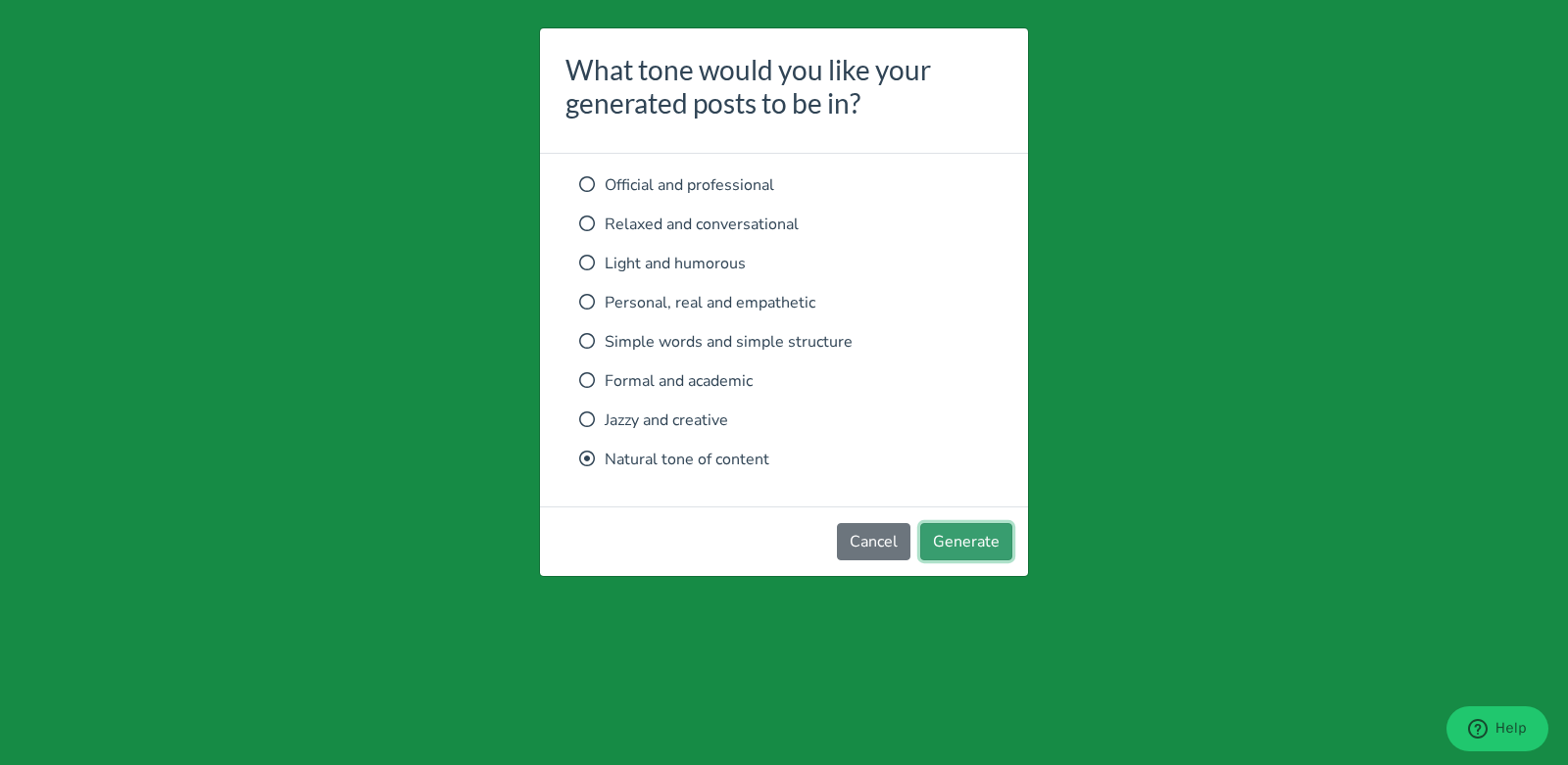 click on "Generate" at bounding box center (966, 542) 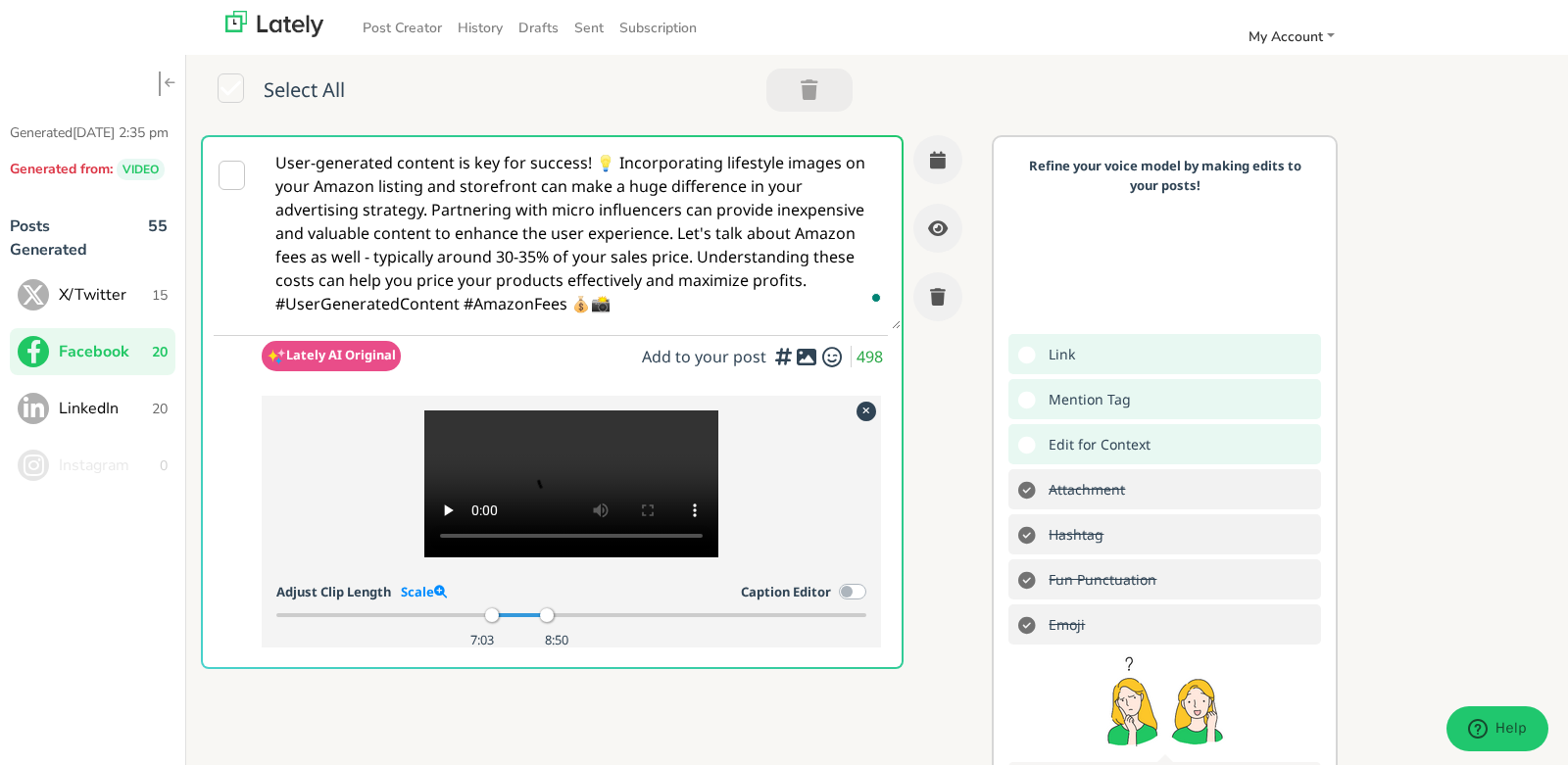 click on "X/Twitter" at bounding box center [105, 295] 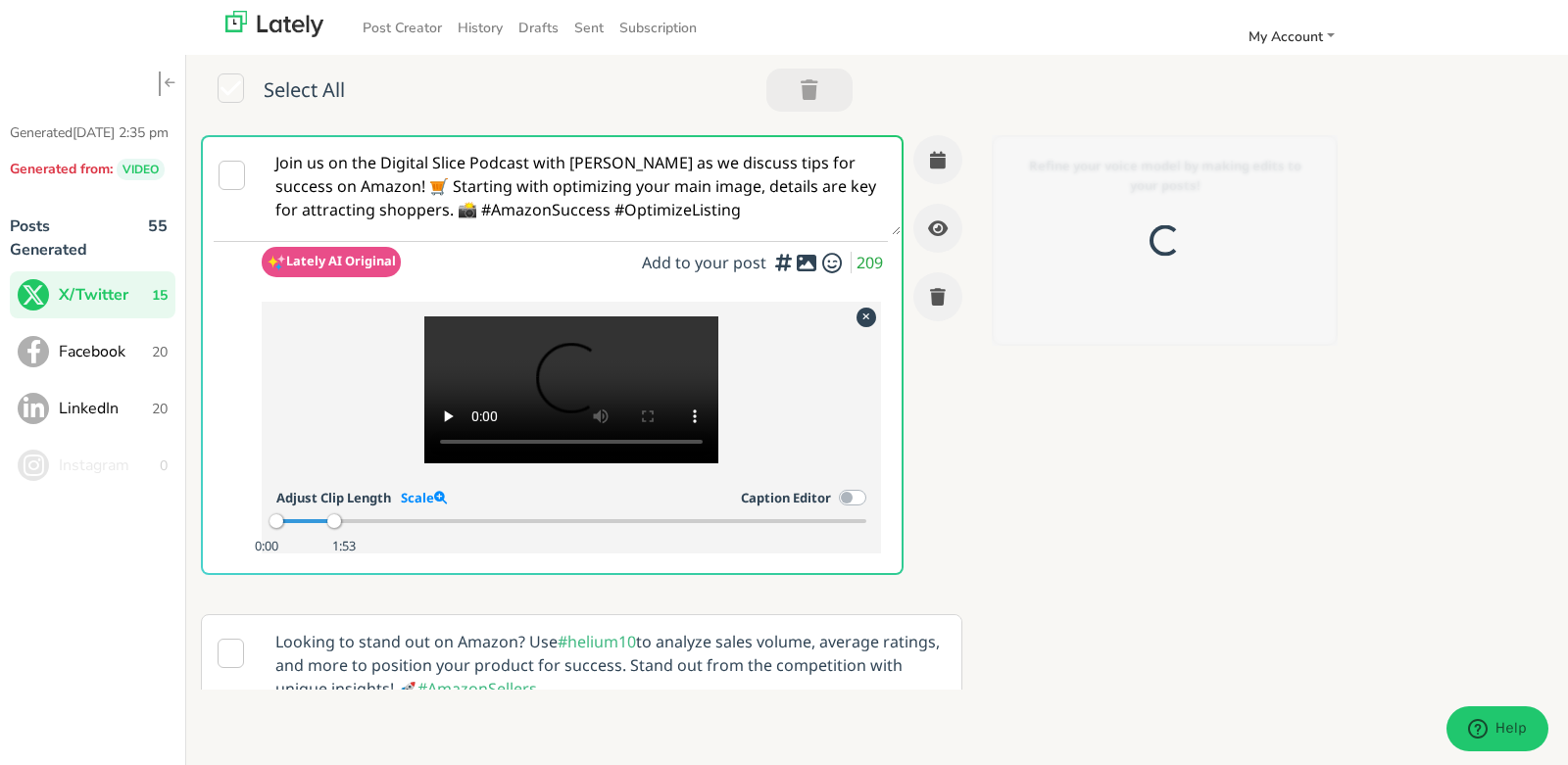 scroll, scrollTop: 0, scrollLeft: 0, axis: both 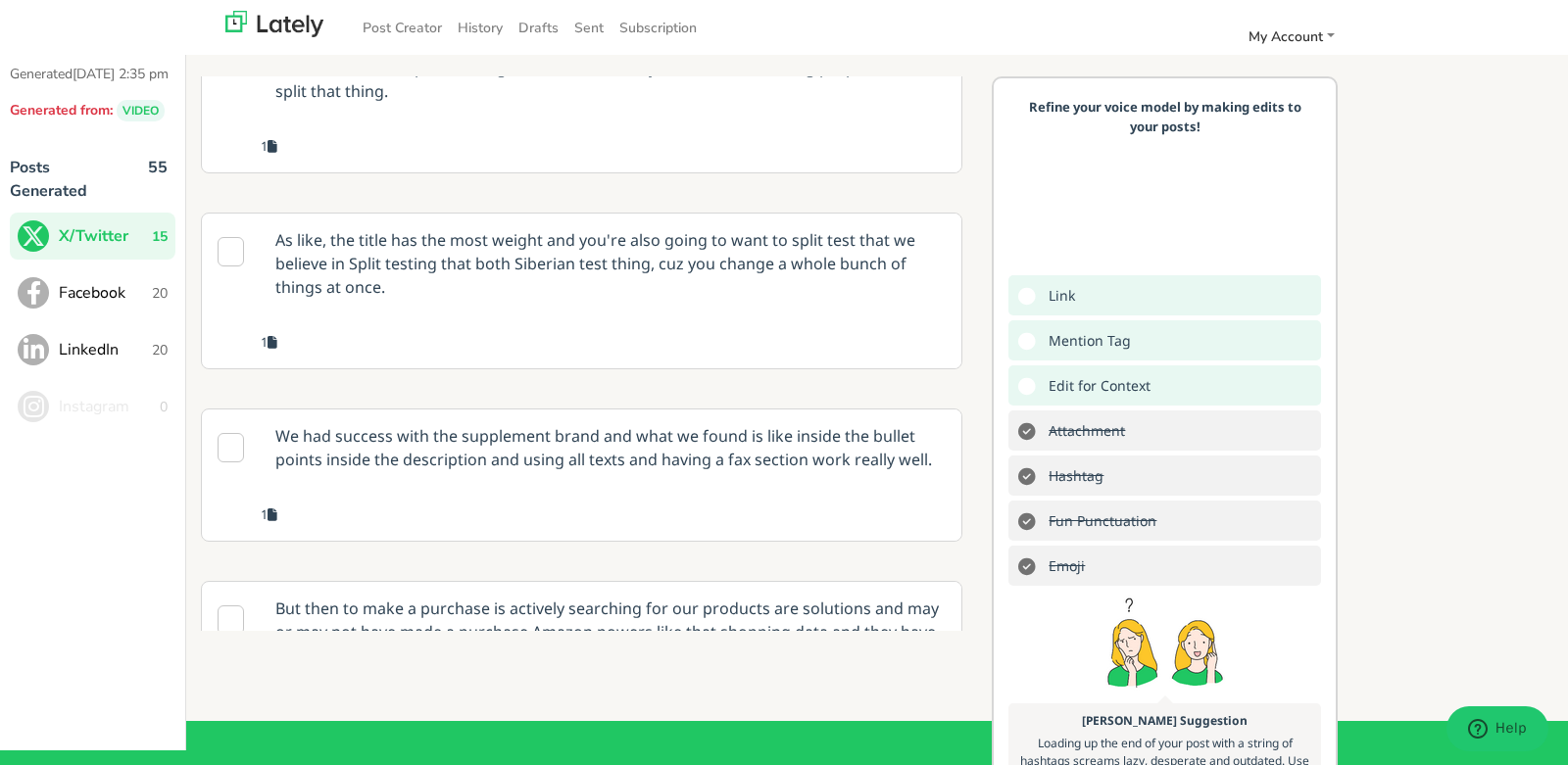 click on "As like, the title has the most weight and you're also going to want to split test that we believe in Split testing that both Siberian test thing, cuz you change a whole bunch of things at once." at bounding box center (611, 263) 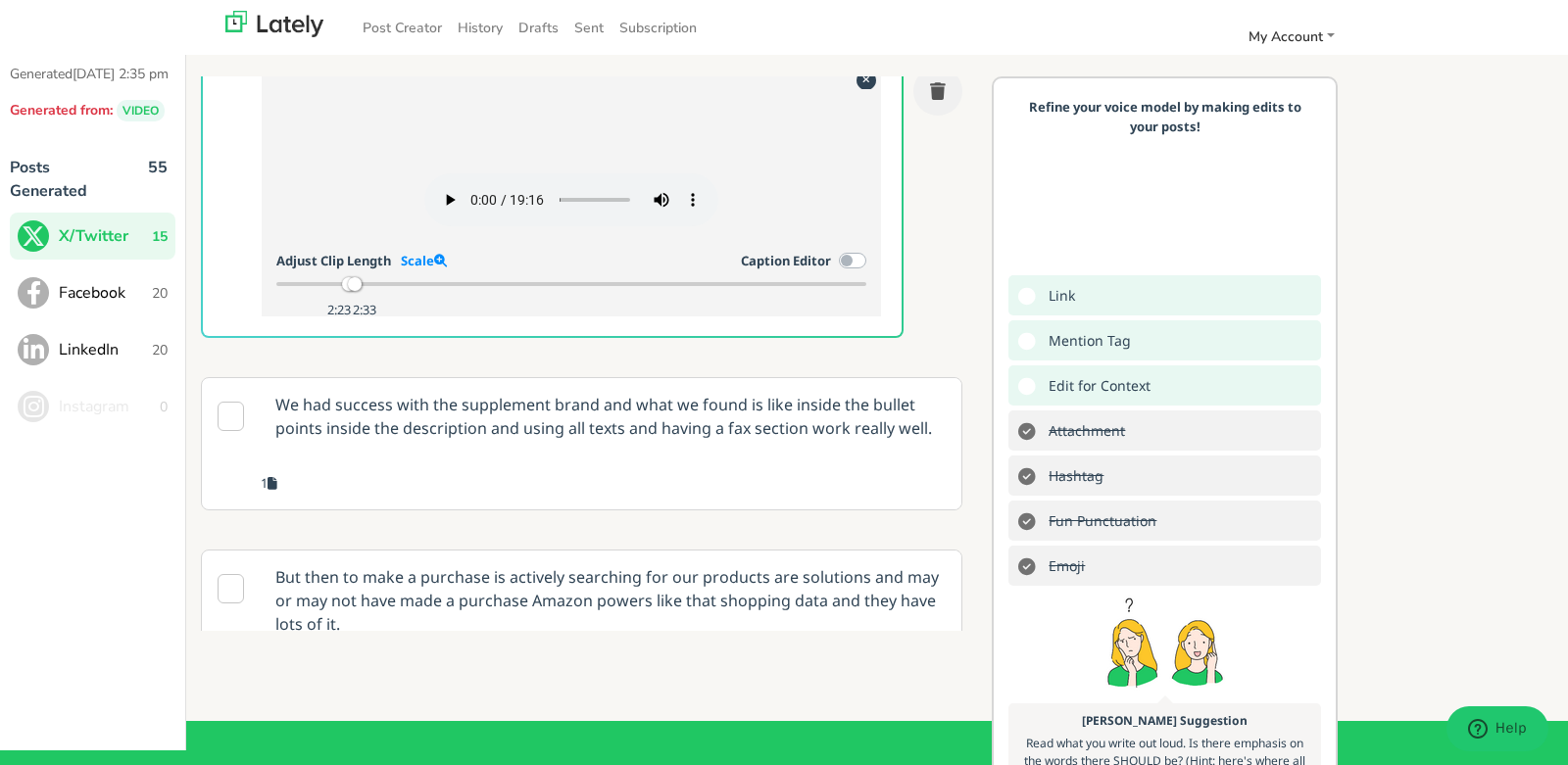 scroll, scrollTop: 954, scrollLeft: 0, axis: vertical 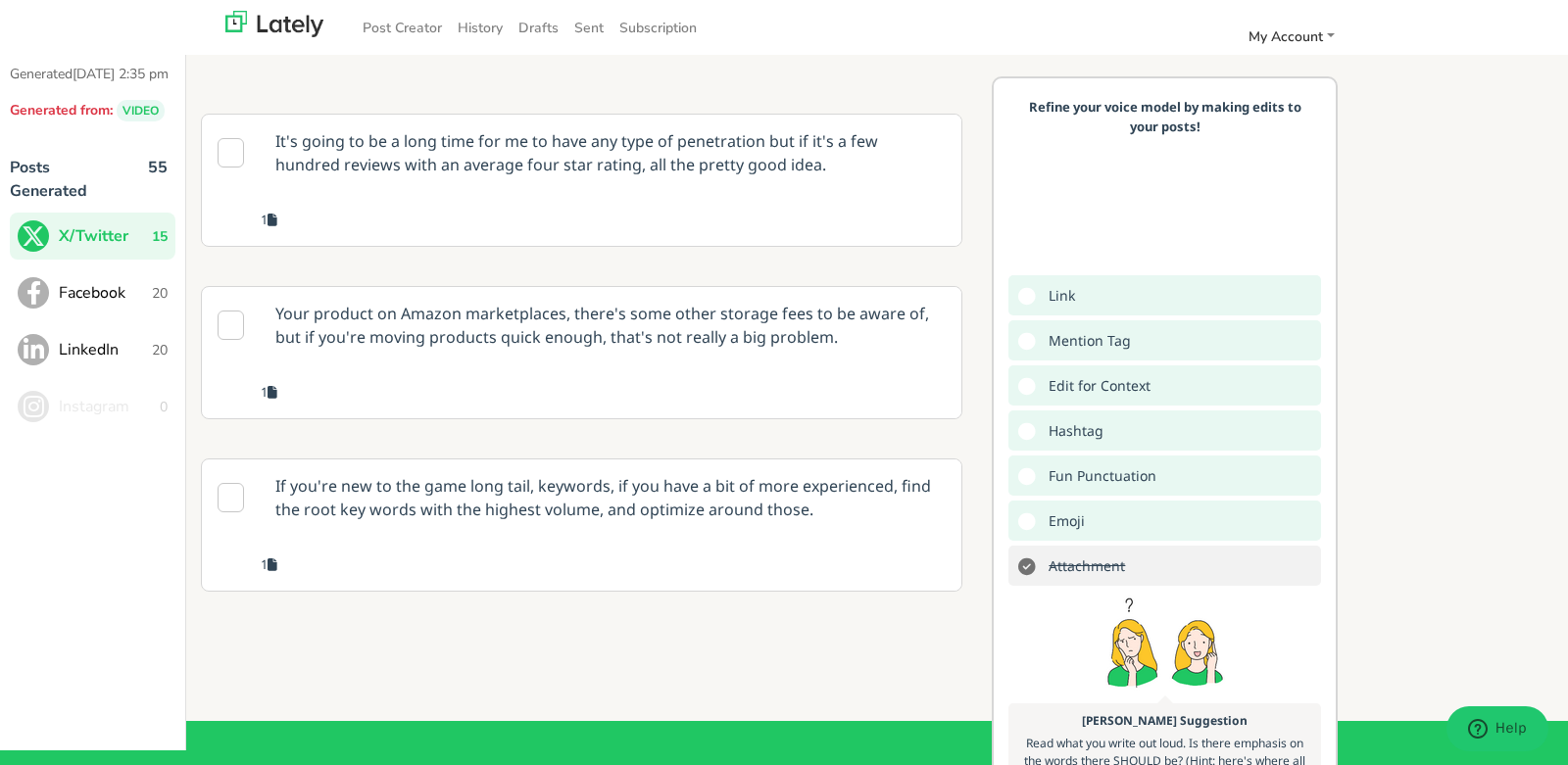 click on "If you're new to the game long tail, keywords, if you have a bit of more experienced, find the root key words with the highest volume, and optimize around those." at bounding box center (611, 498) 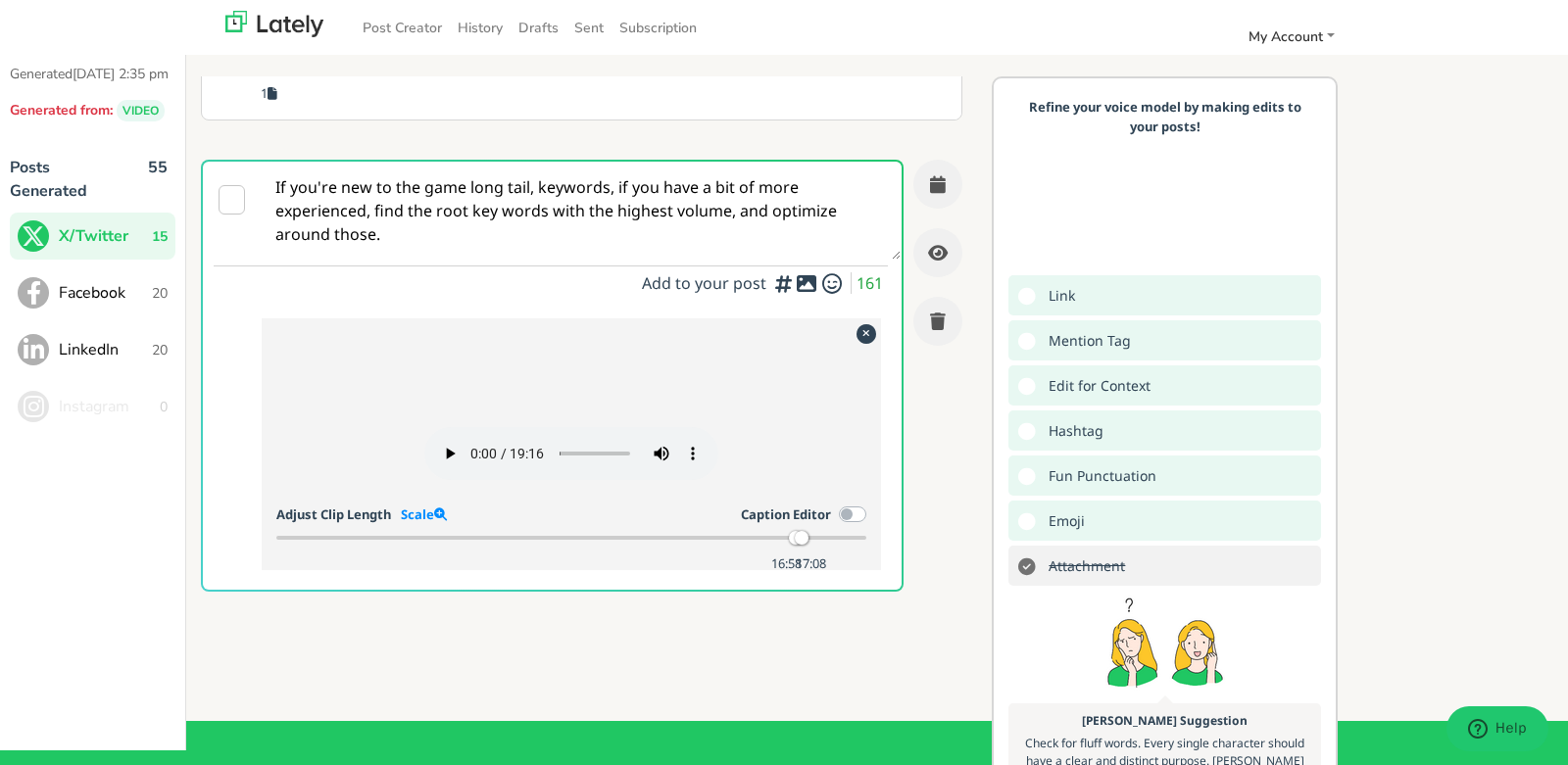scroll, scrollTop: 2229, scrollLeft: 0, axis: vertical 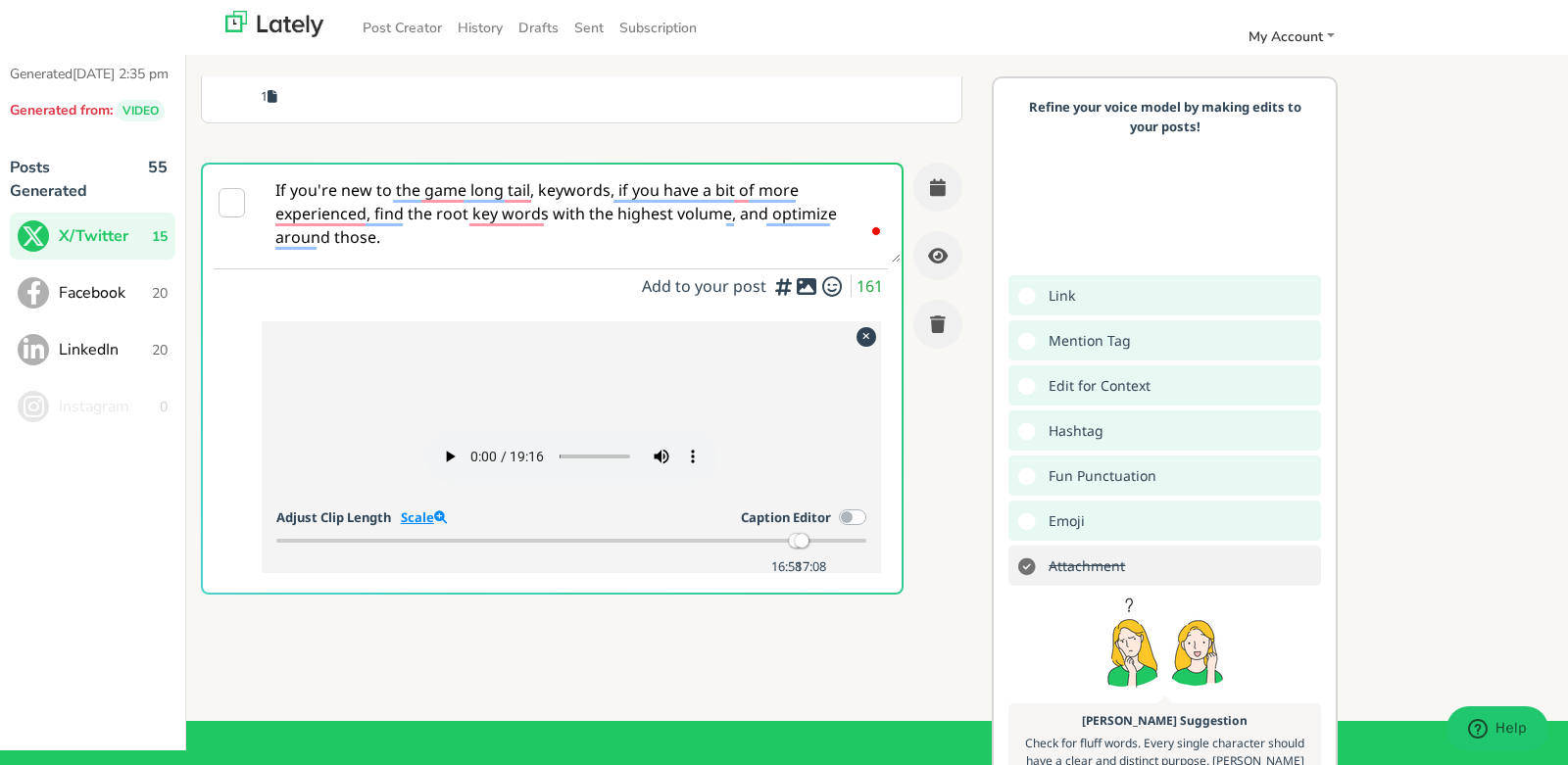 click on "Scale" at bounding box center [423, 517] 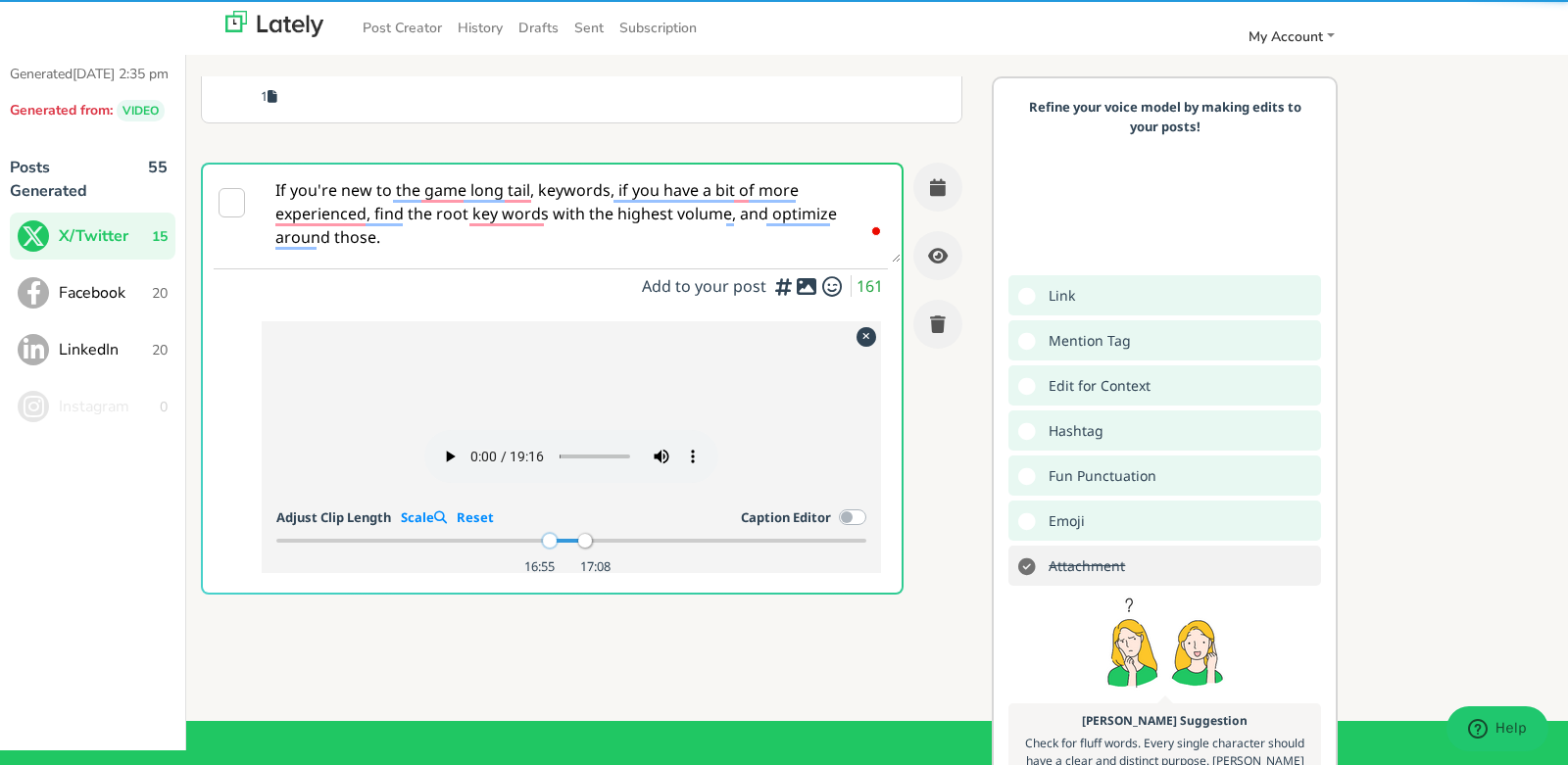 click at bounding box center [550, 541] 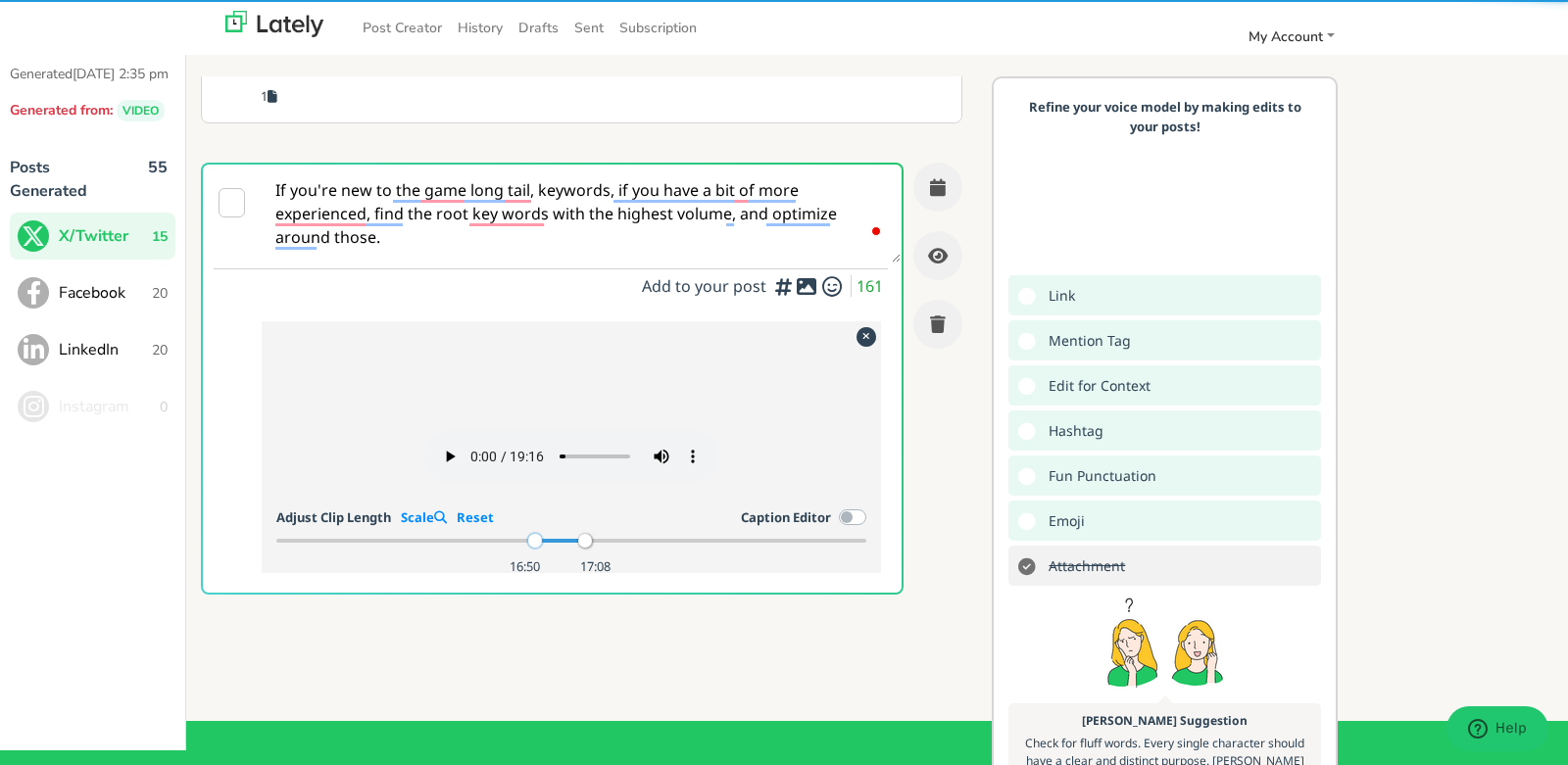drag, startPoint x: 549, startPoint y: 592, endPoint x: 533, endPoint y: 597, distance: 16.763055 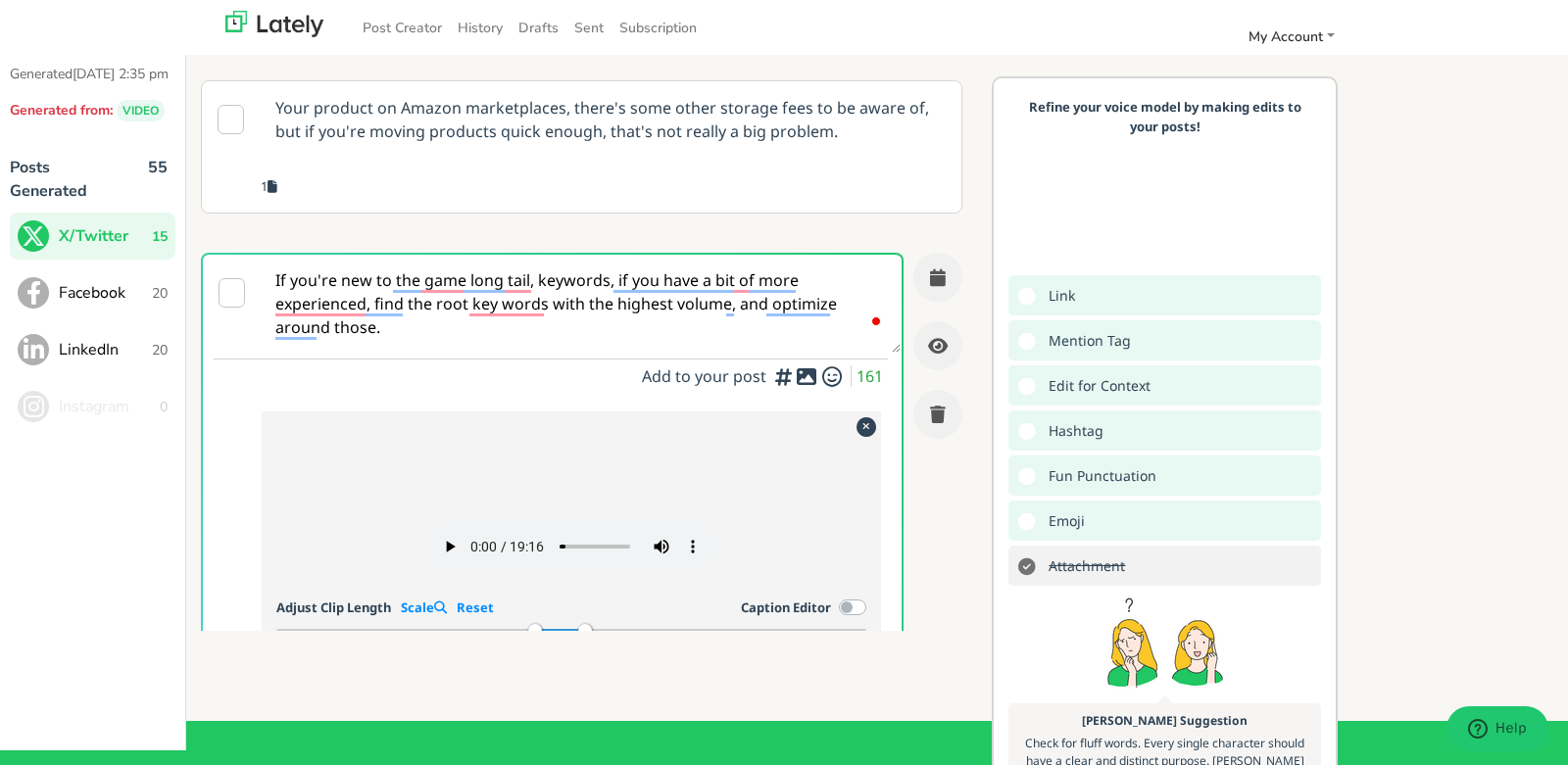 scroll, scrollTop: 2464, scrollLeft: 0, axis: vertical 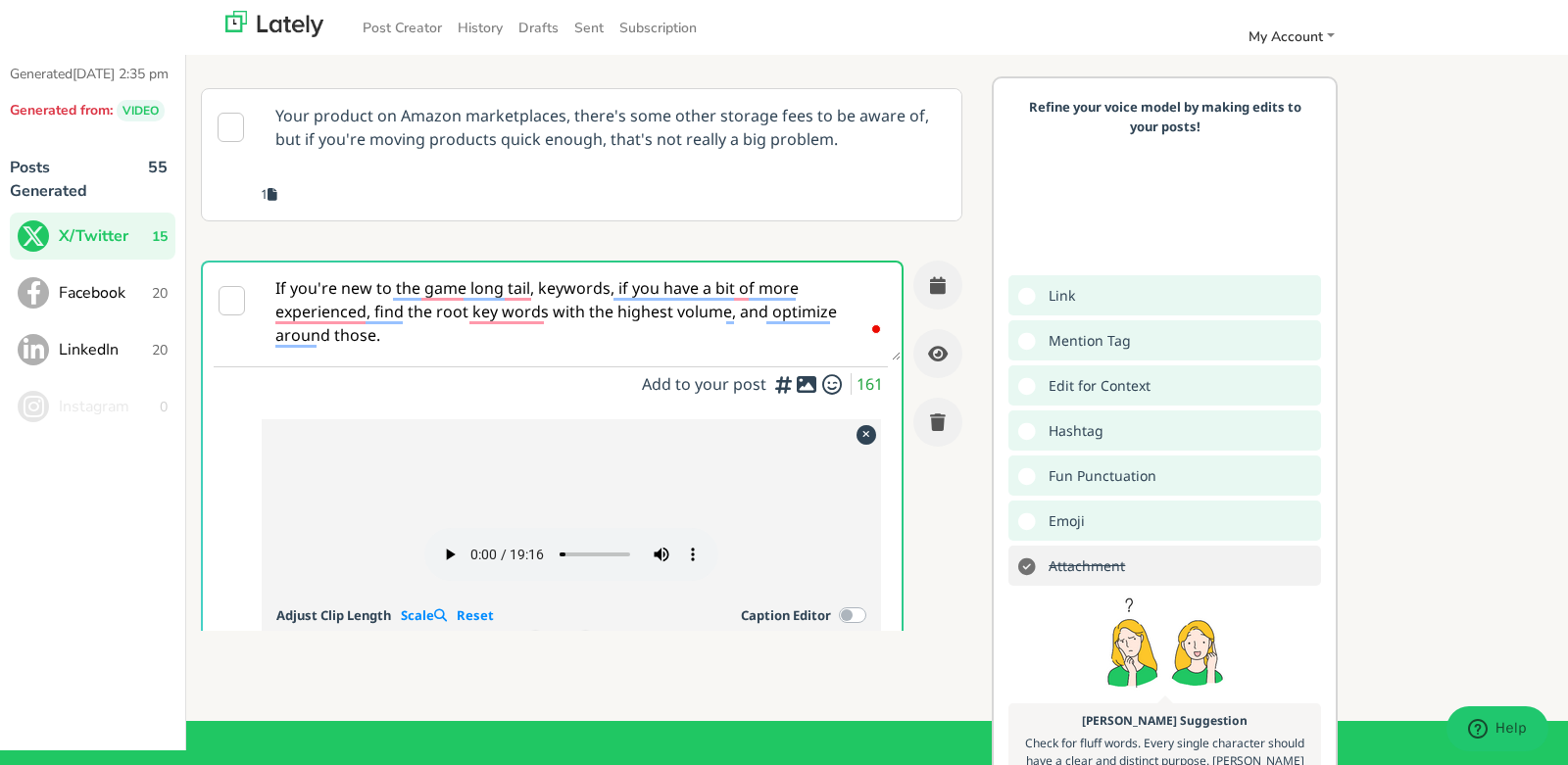 drag, startPoint x: 351, startPoint y: 318, endPoint x: 263, endPoint y: 232, distance: 123.044707 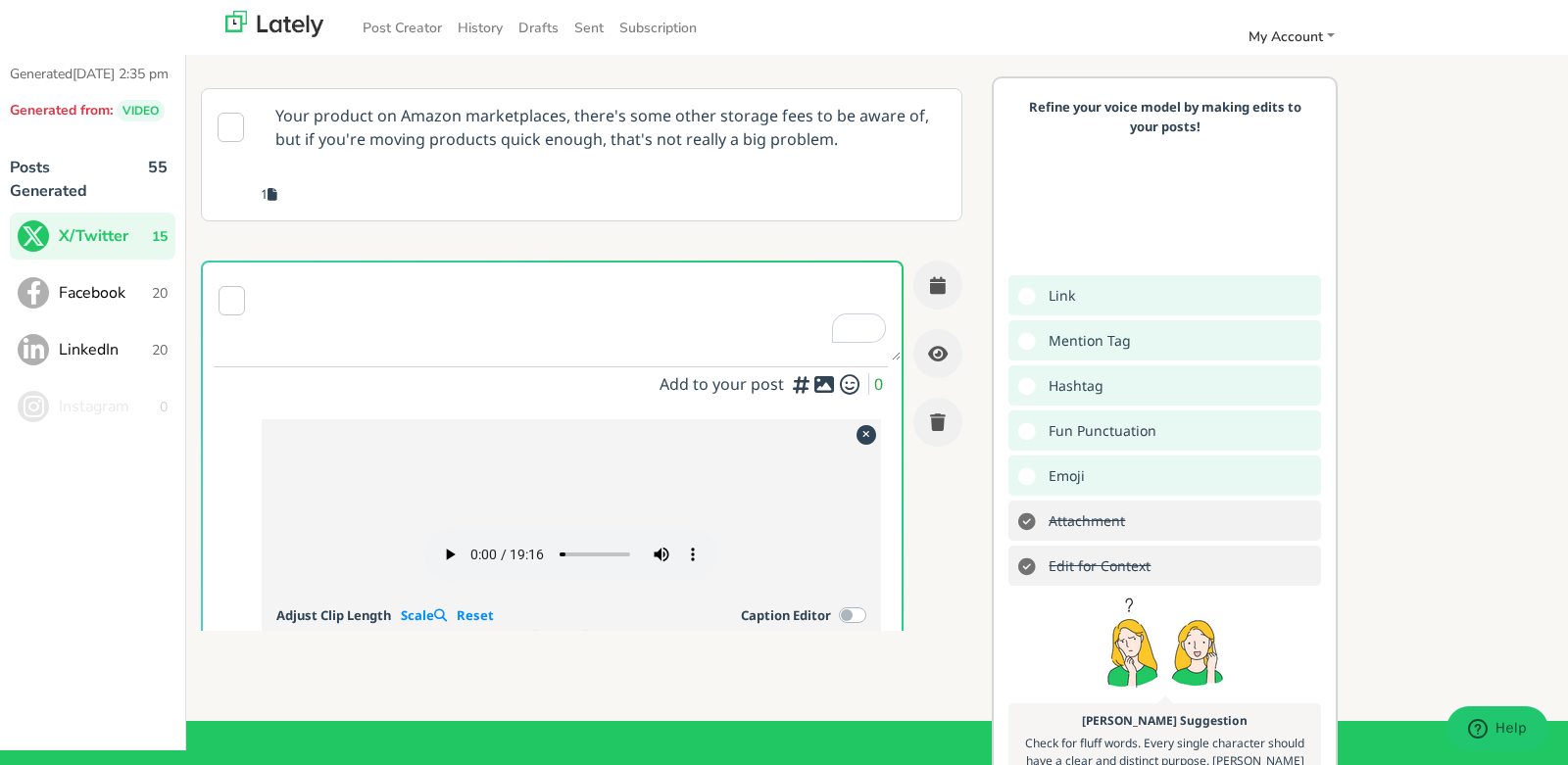 scroll, scrollTop: 2461, scrollLeft: 0, axis: vertical 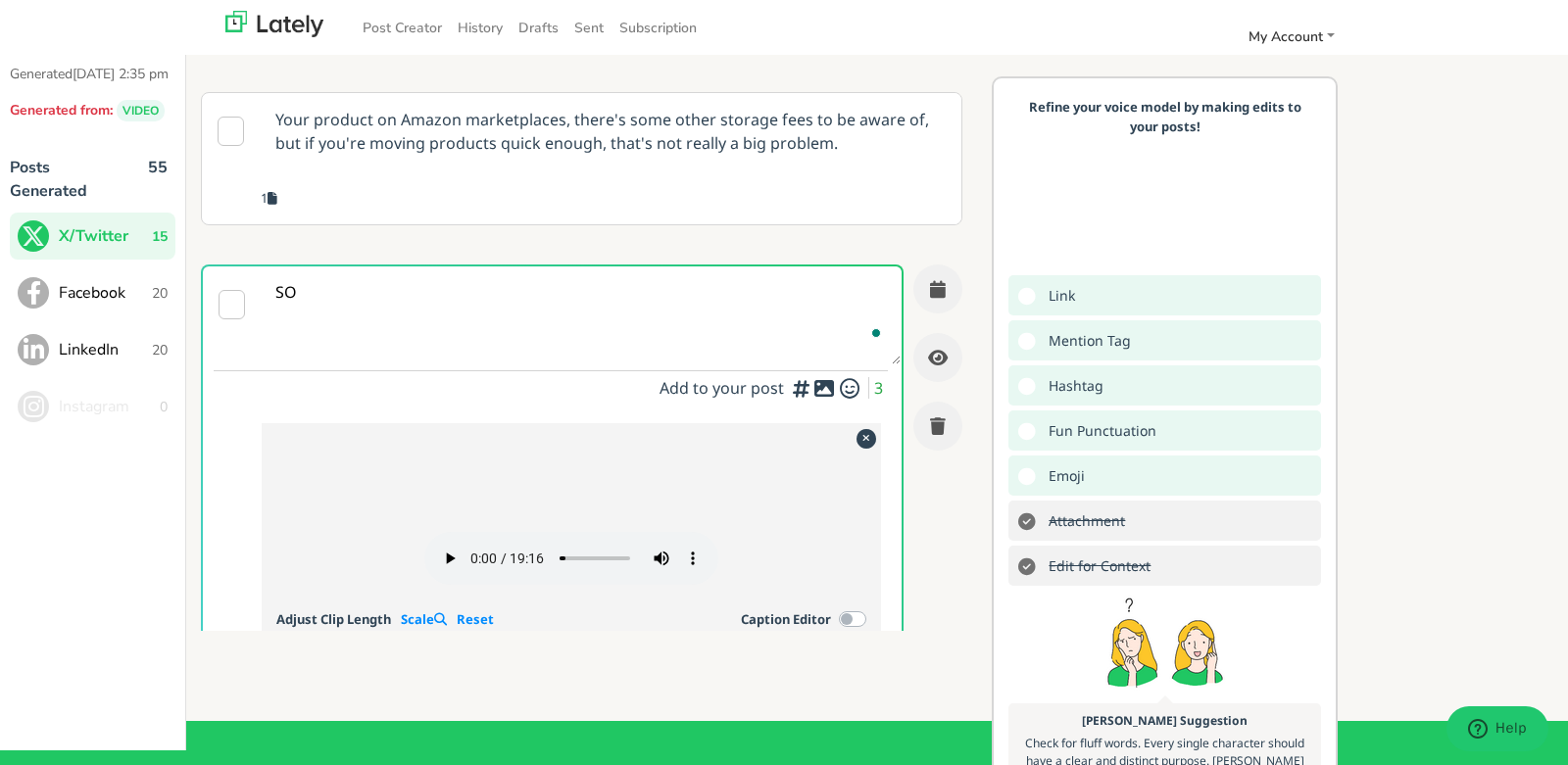 type on "S" 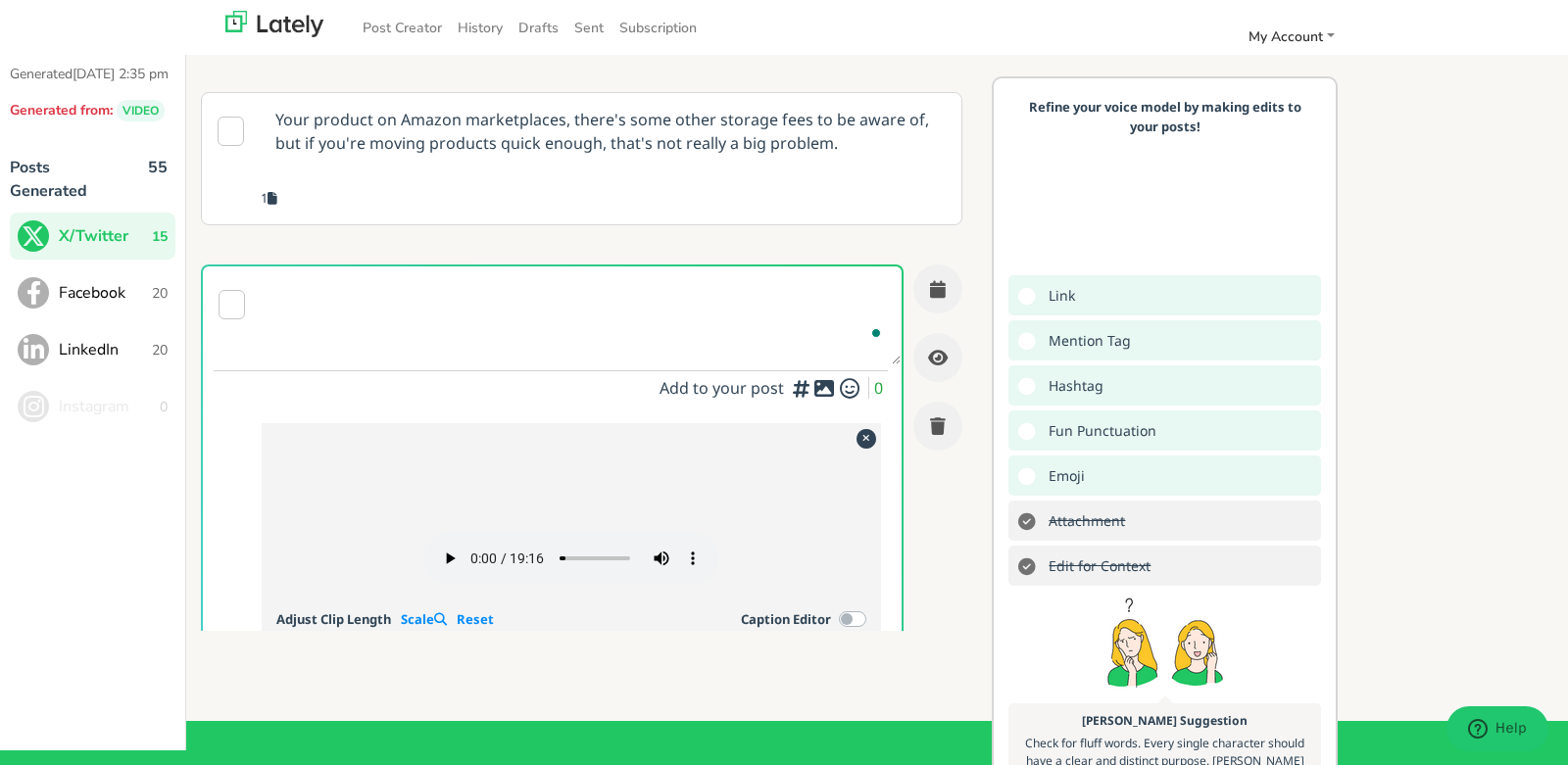 type on "o" 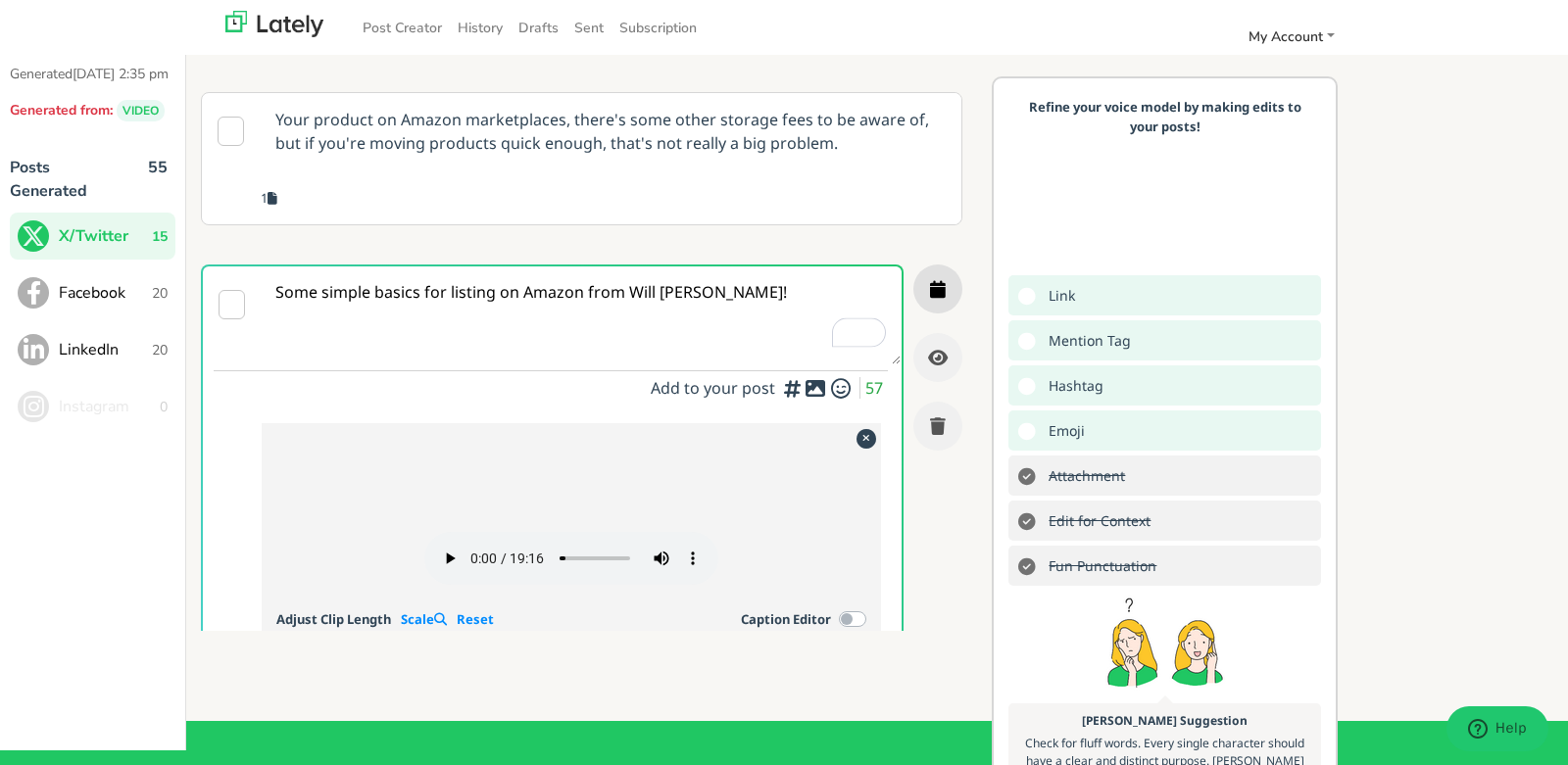 type on "Some simple basics for listing on Amazon from Will [PERSON_NAME]!" 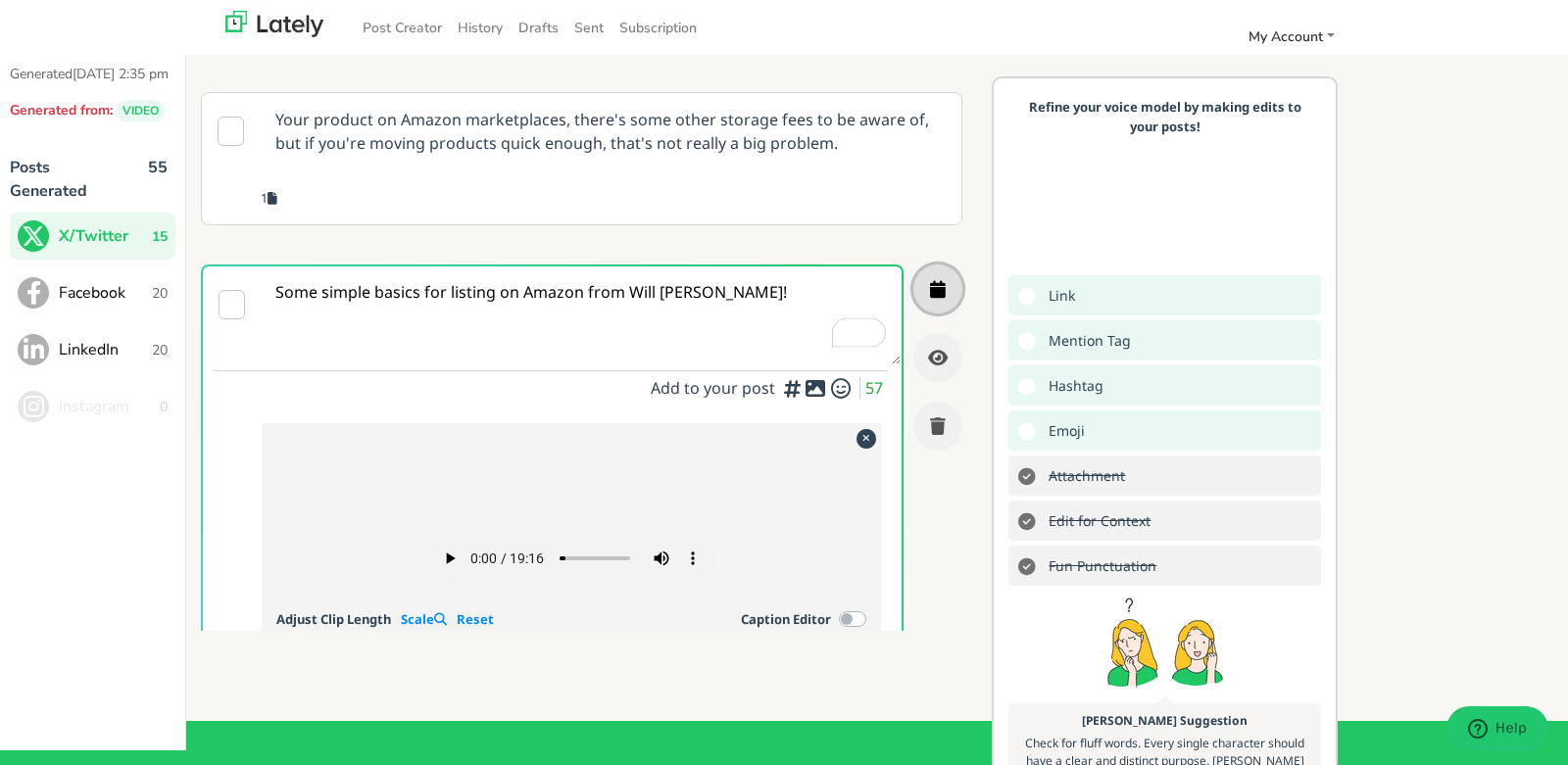 click at bounding box center (938, 289) 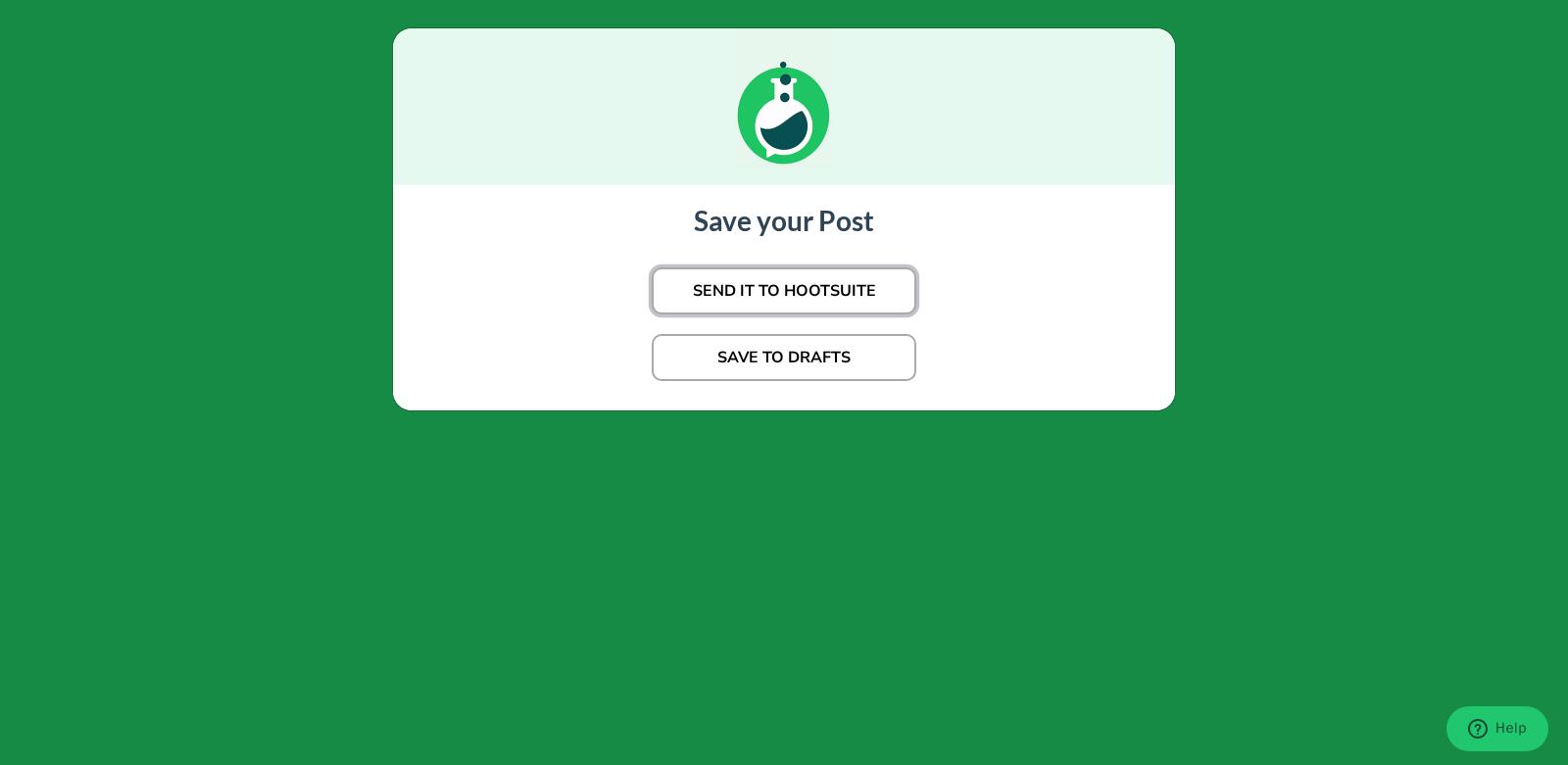 click on "SEND IT TO HOOTSUITE" at bounding box center (784, 291) 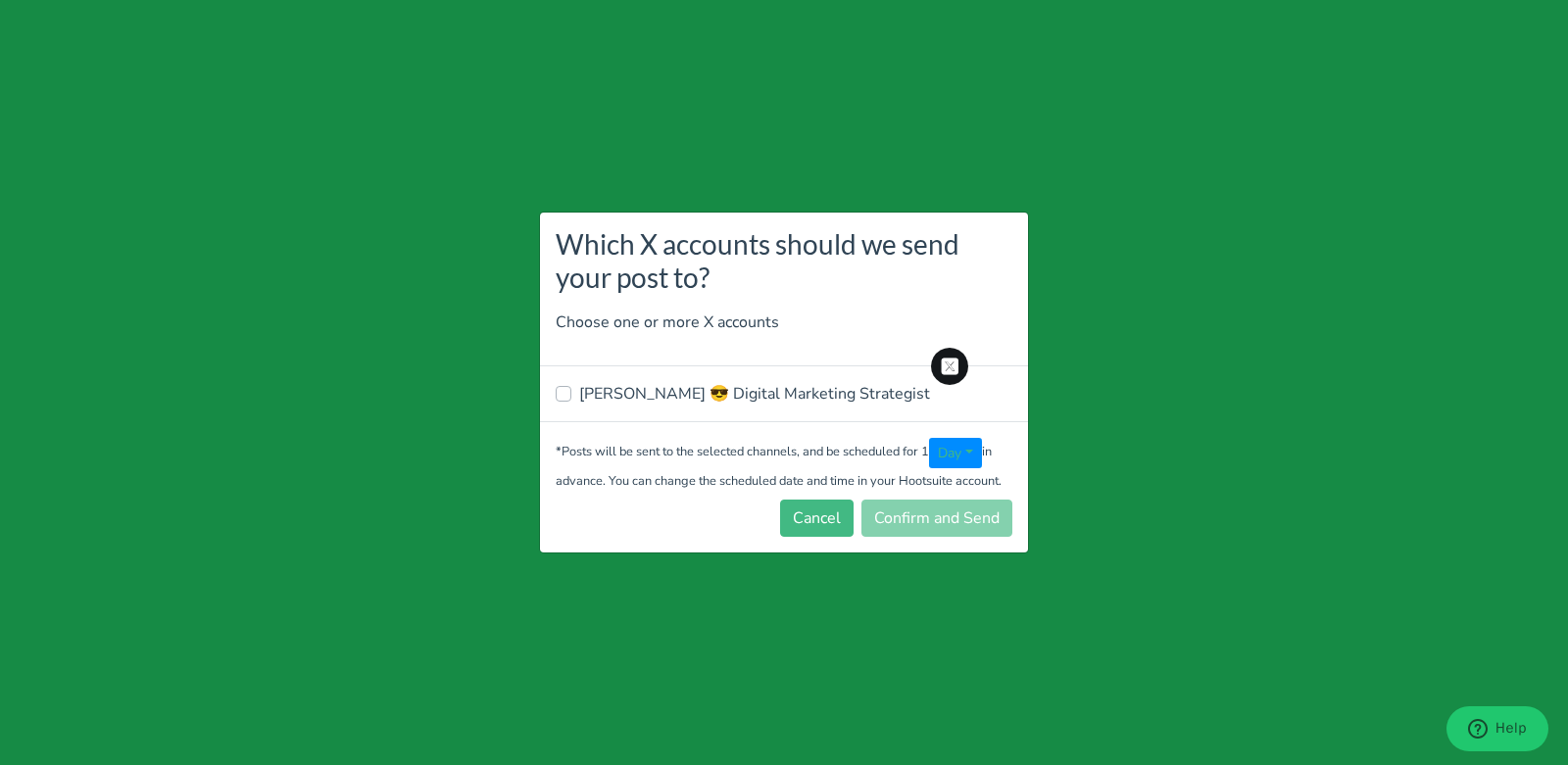 click on "[PERSON_NAME] 😎 Digital Marketing Strategist" at bounding box center [755, 394] 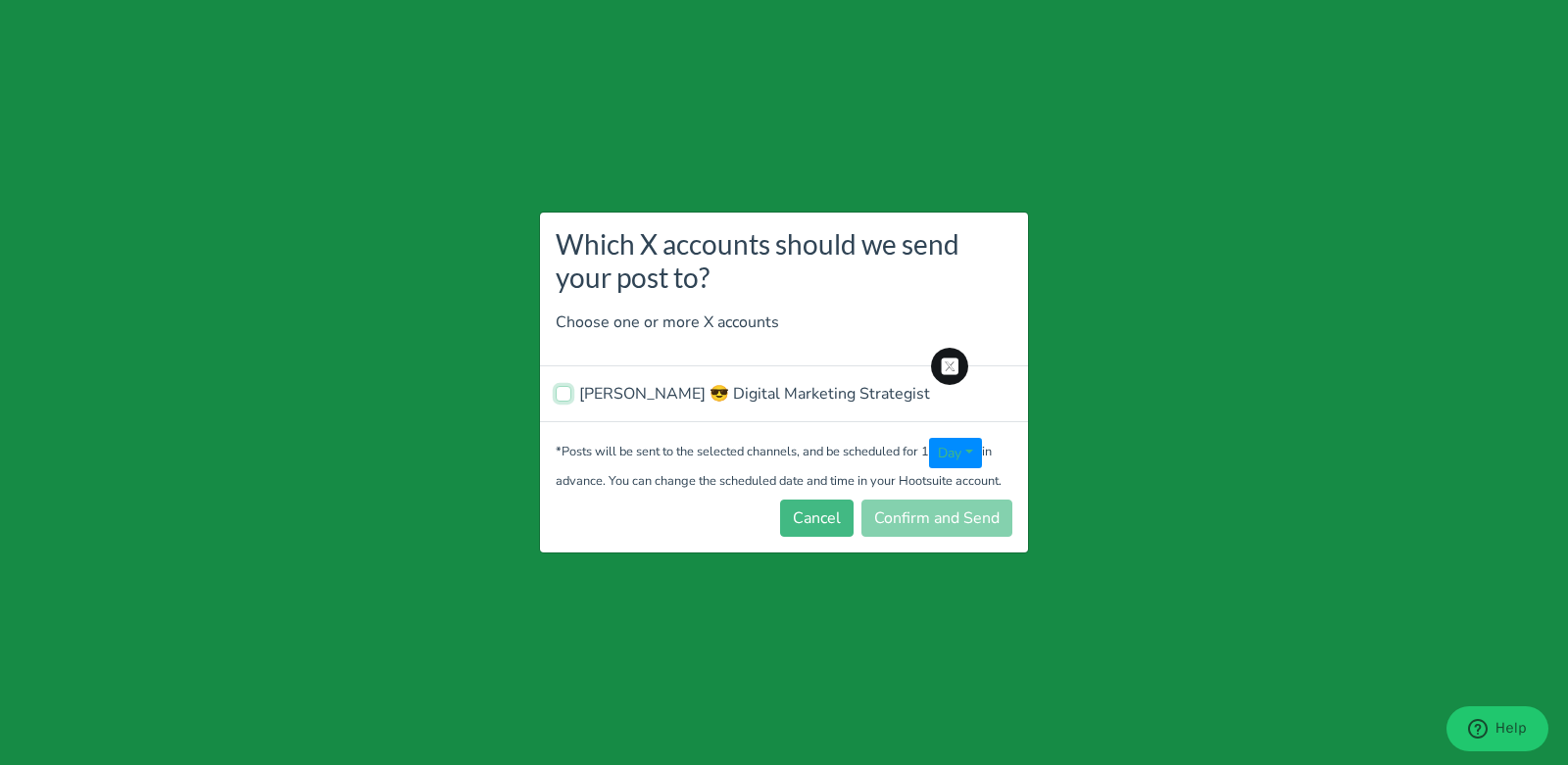 click on "[PERSON_NAME] 😎 Digital Marketing Strategist" at bounding box center [564, 392] 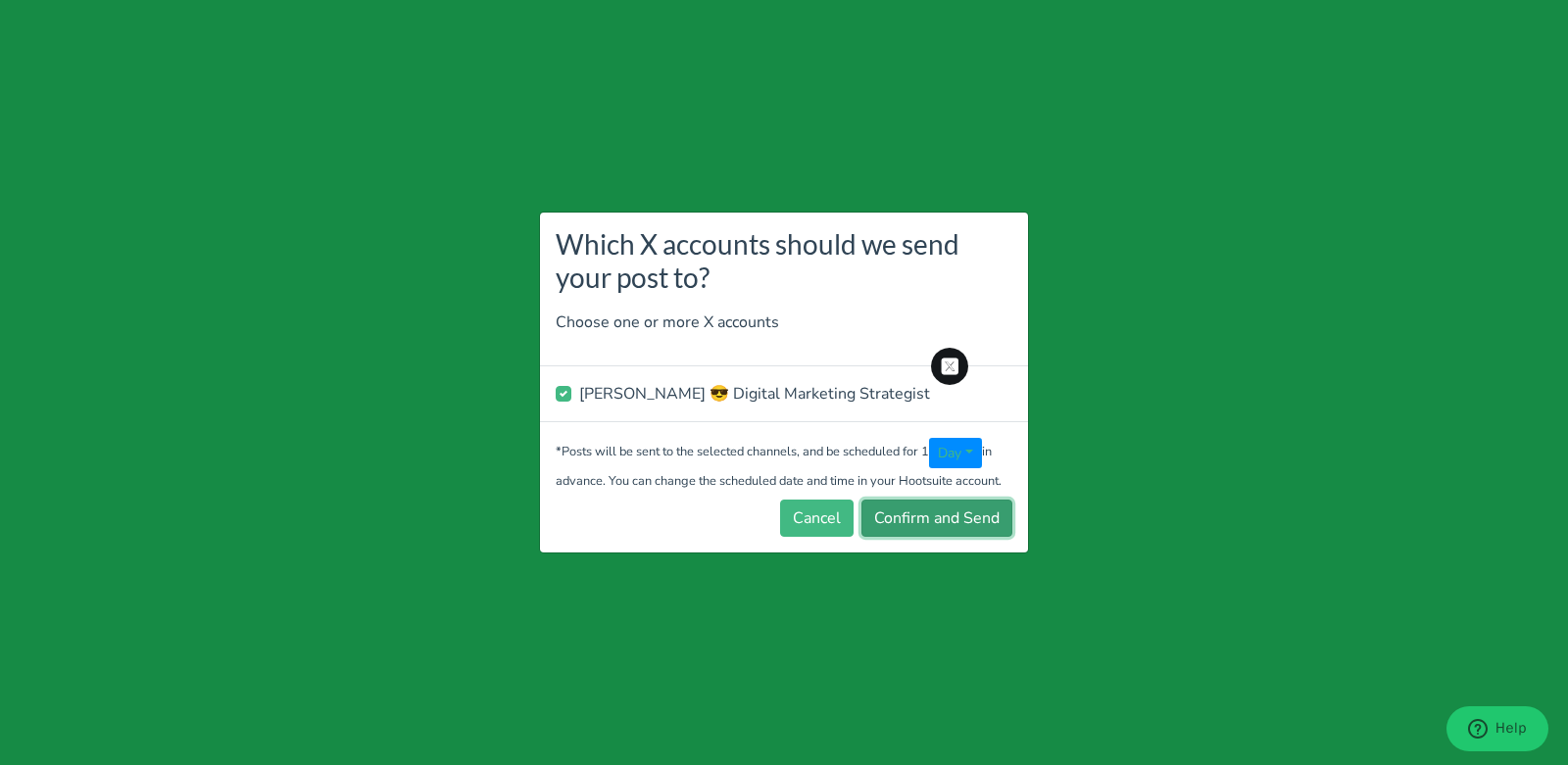 click on "Confirm and Send" at bounding box center (937, 518) 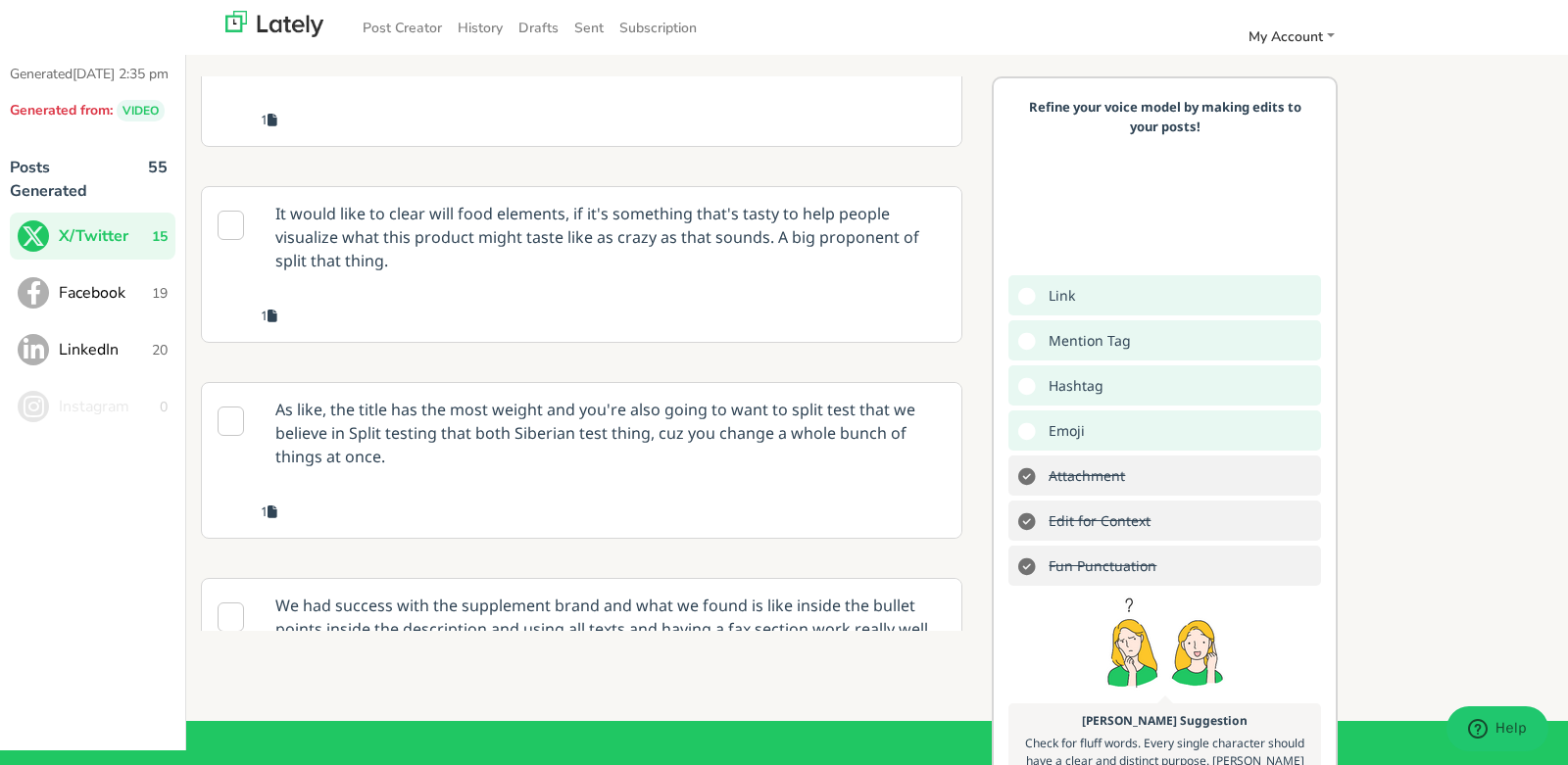 scroll, scrollTop: 781, scrollLeft: 0, axis: vertical 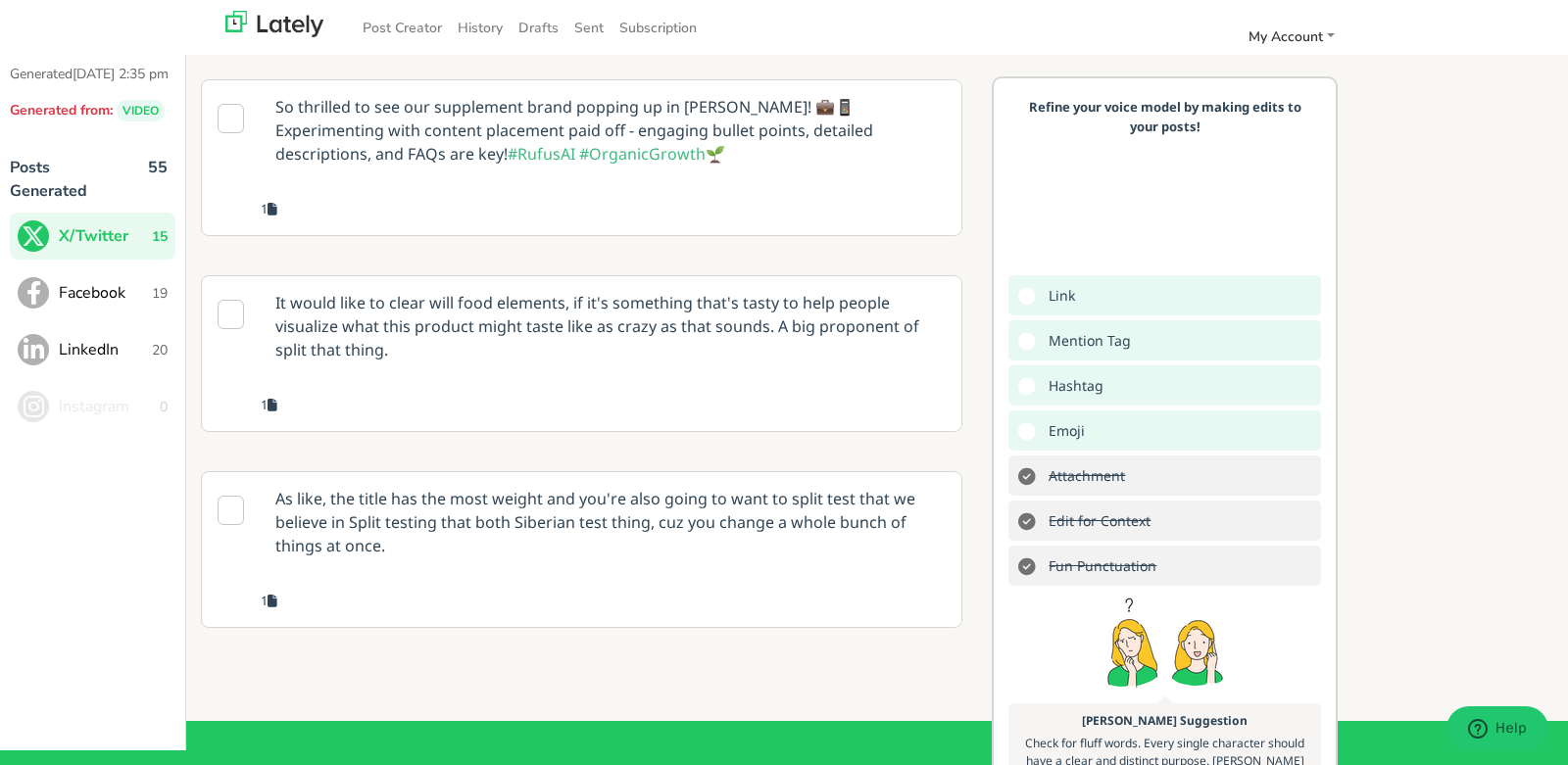 click on "As like, the title has the most weight and you're also going to want to split test that we believe in Split testing that both Siberian test thing, cuz you change a whole bunch of things at once." at bounding box center [611, 522] 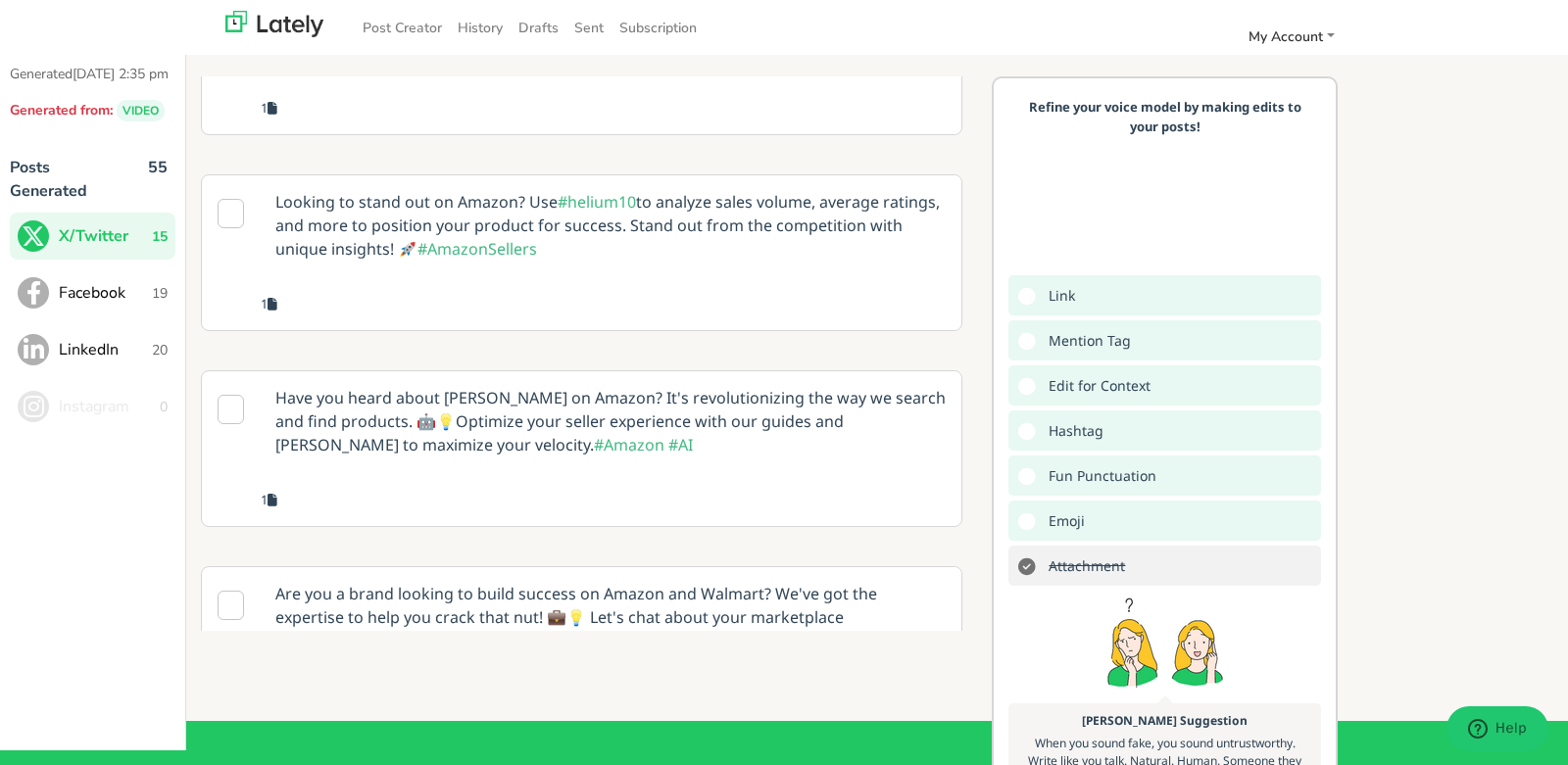 scroll, scrollTop: 95, scrollLeft: 0, axis: vertical 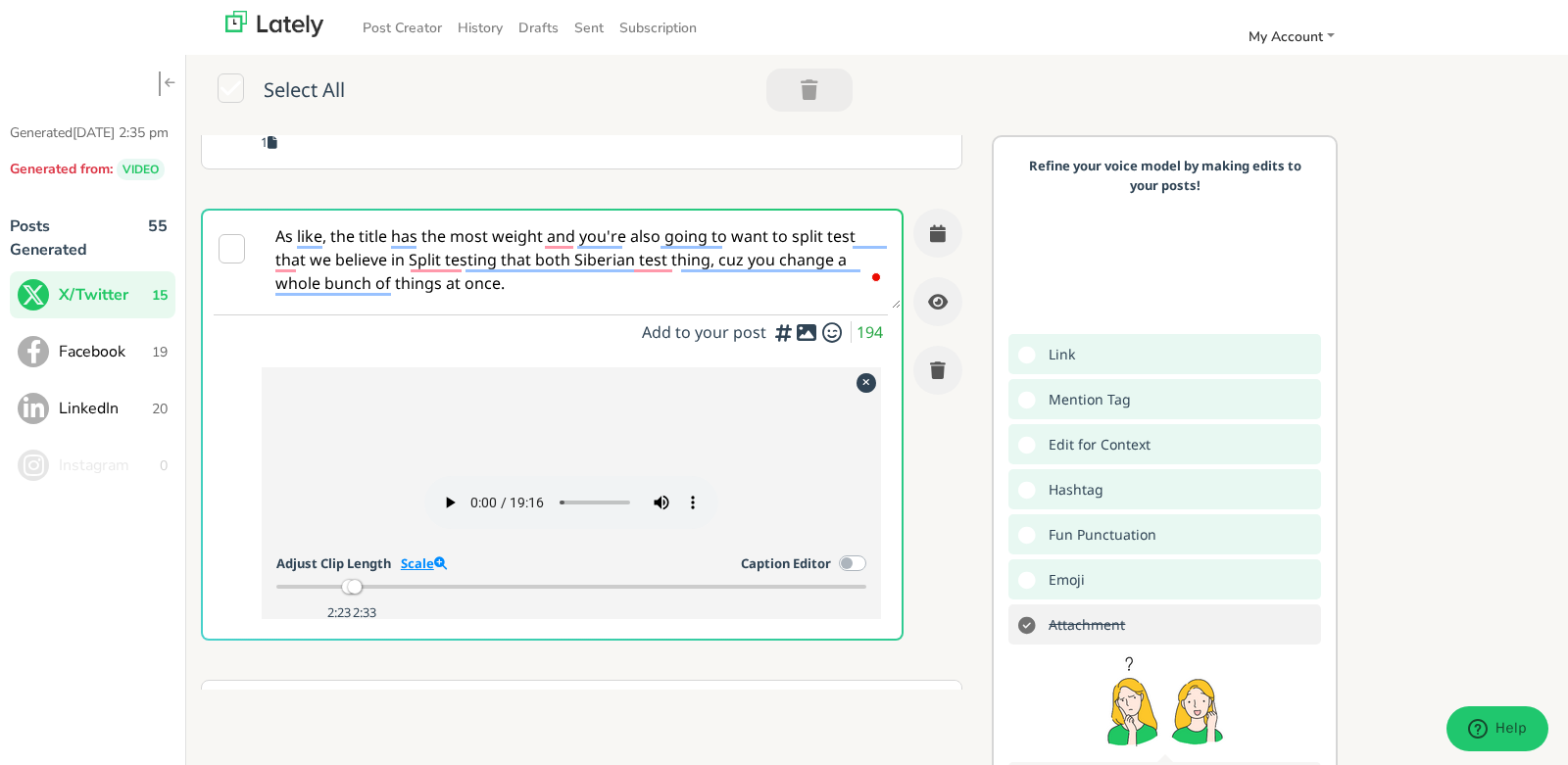 click on "Scale" at bounding box center (423, 563) 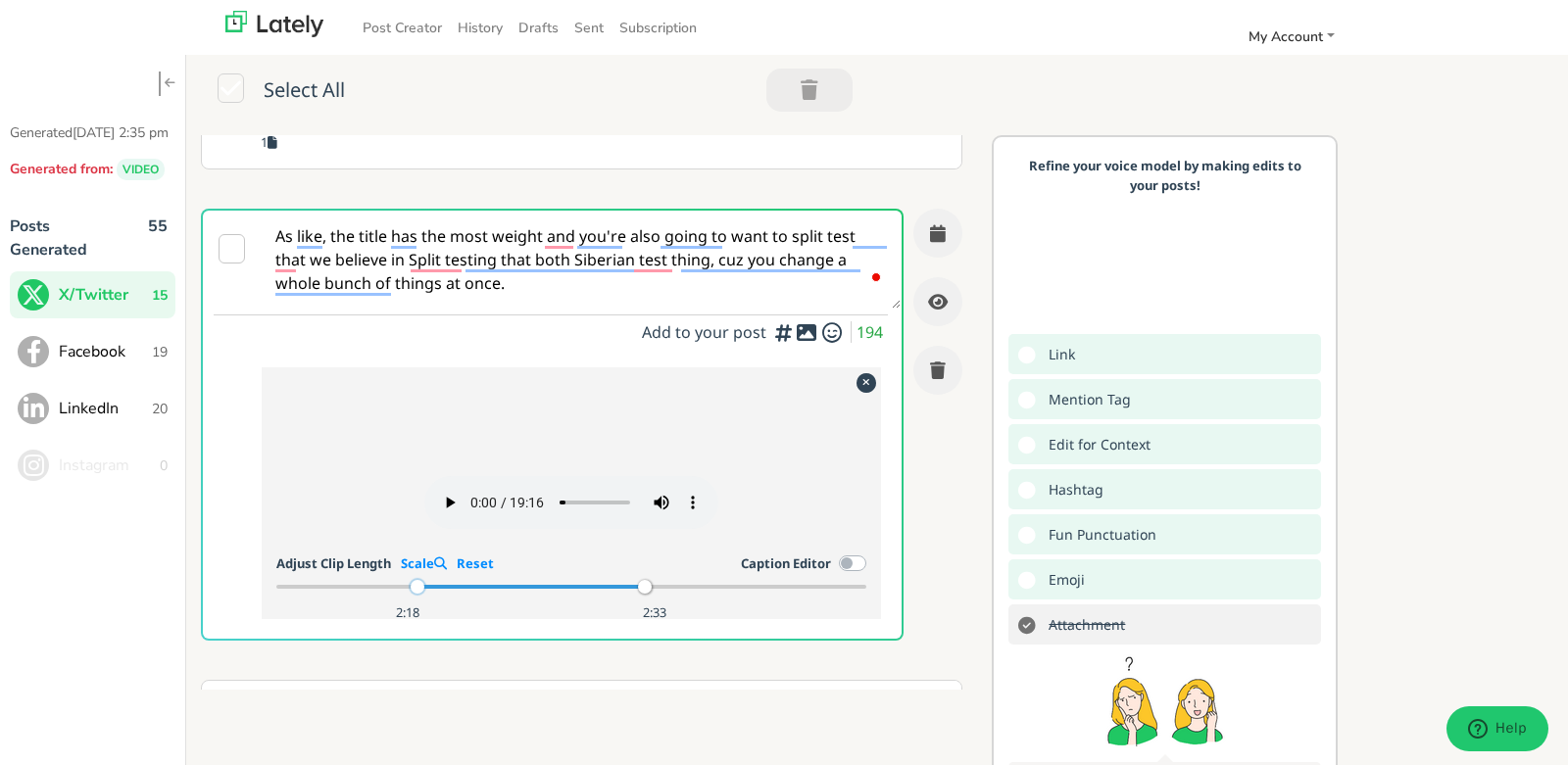 drag, startPoint x: 496, startPoint y: 663, endPoint x: 416, endPoint y: 655, distance: 80.399 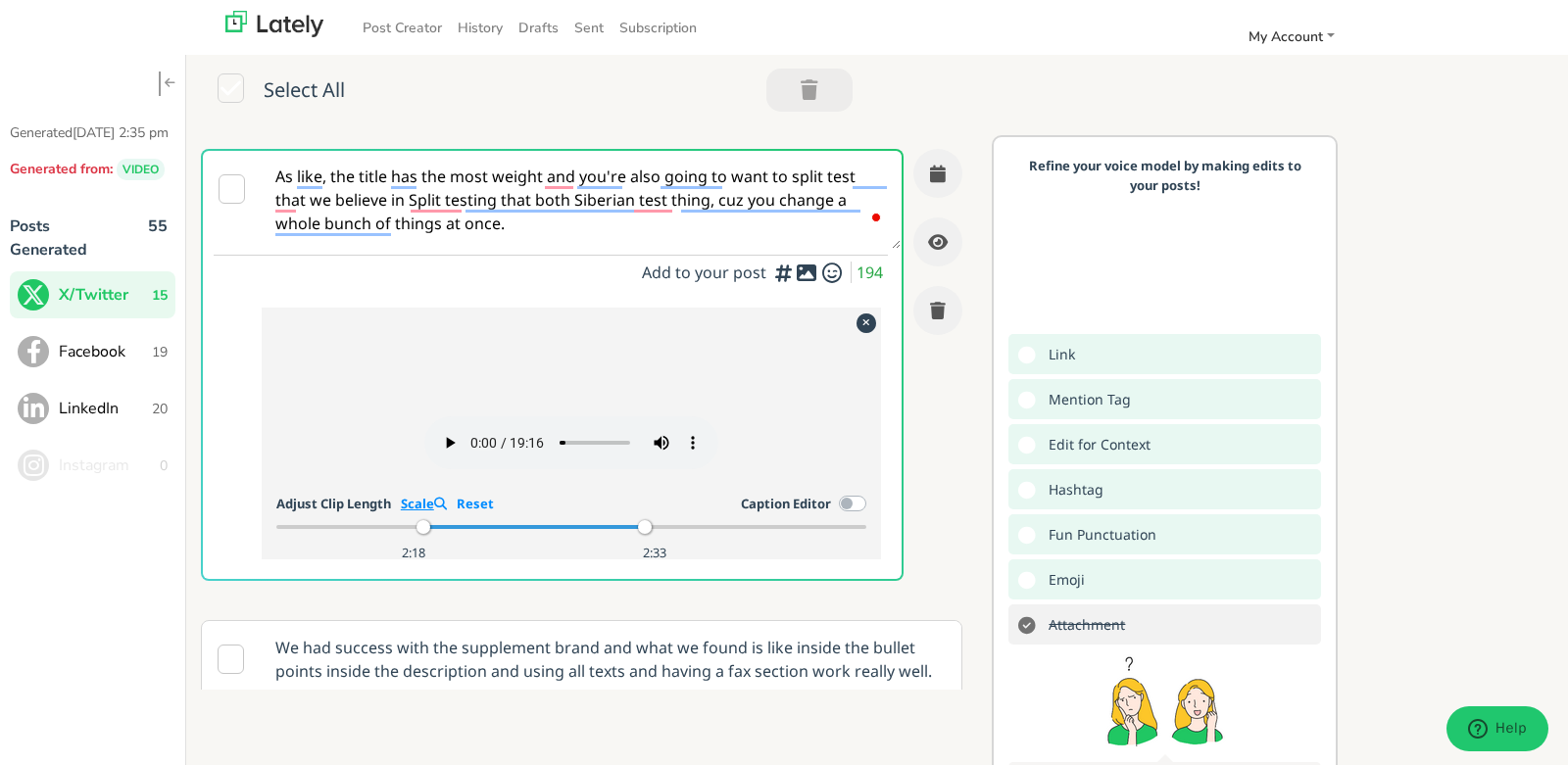 scroll, scrollTop: 1166, scrollLeft: 0, axis: vertical 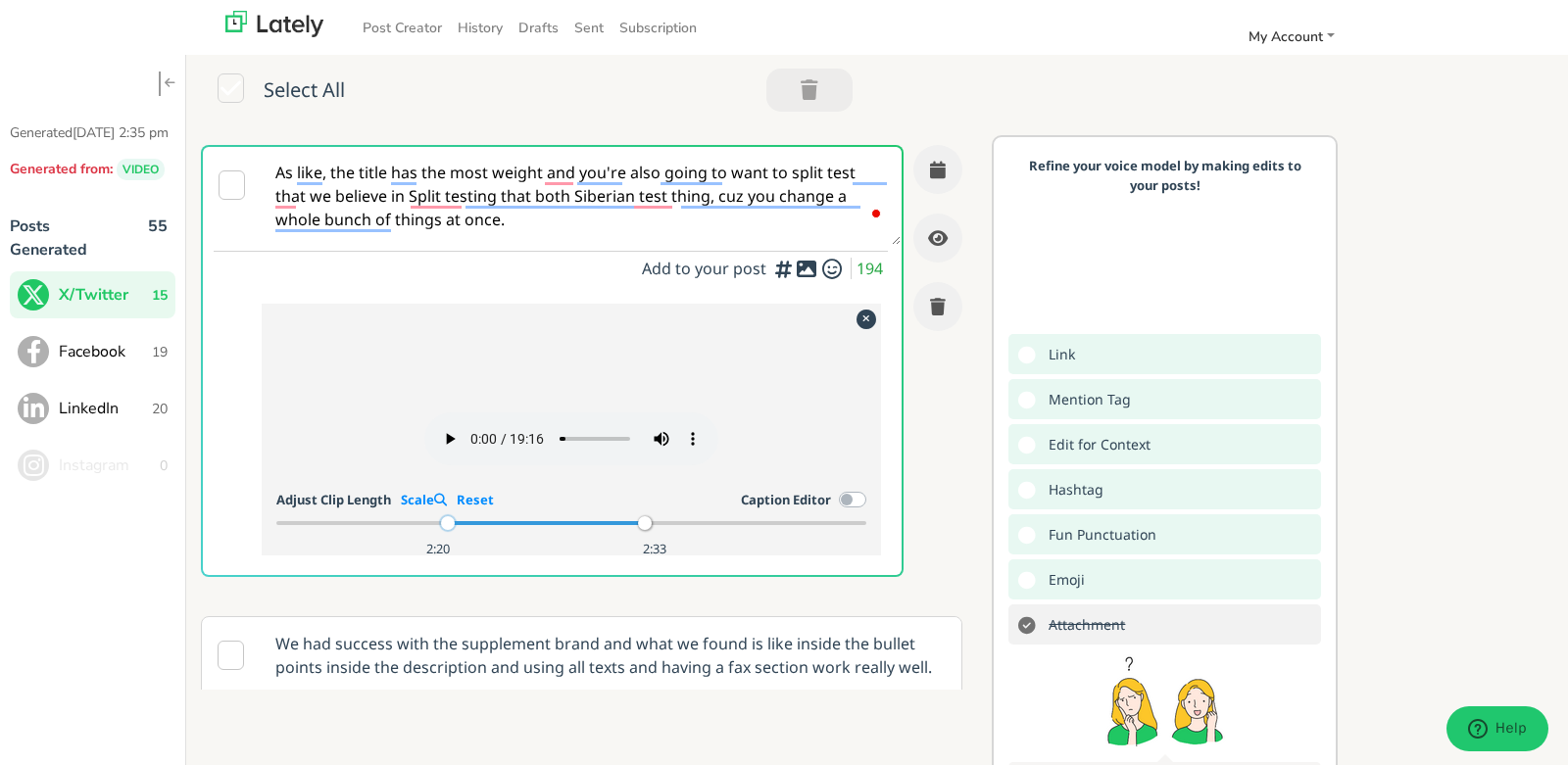 drag, startPoint x: 420, startPoint y: 602, endPoint x: 446, endPoint y: 601, distance: 26.019224 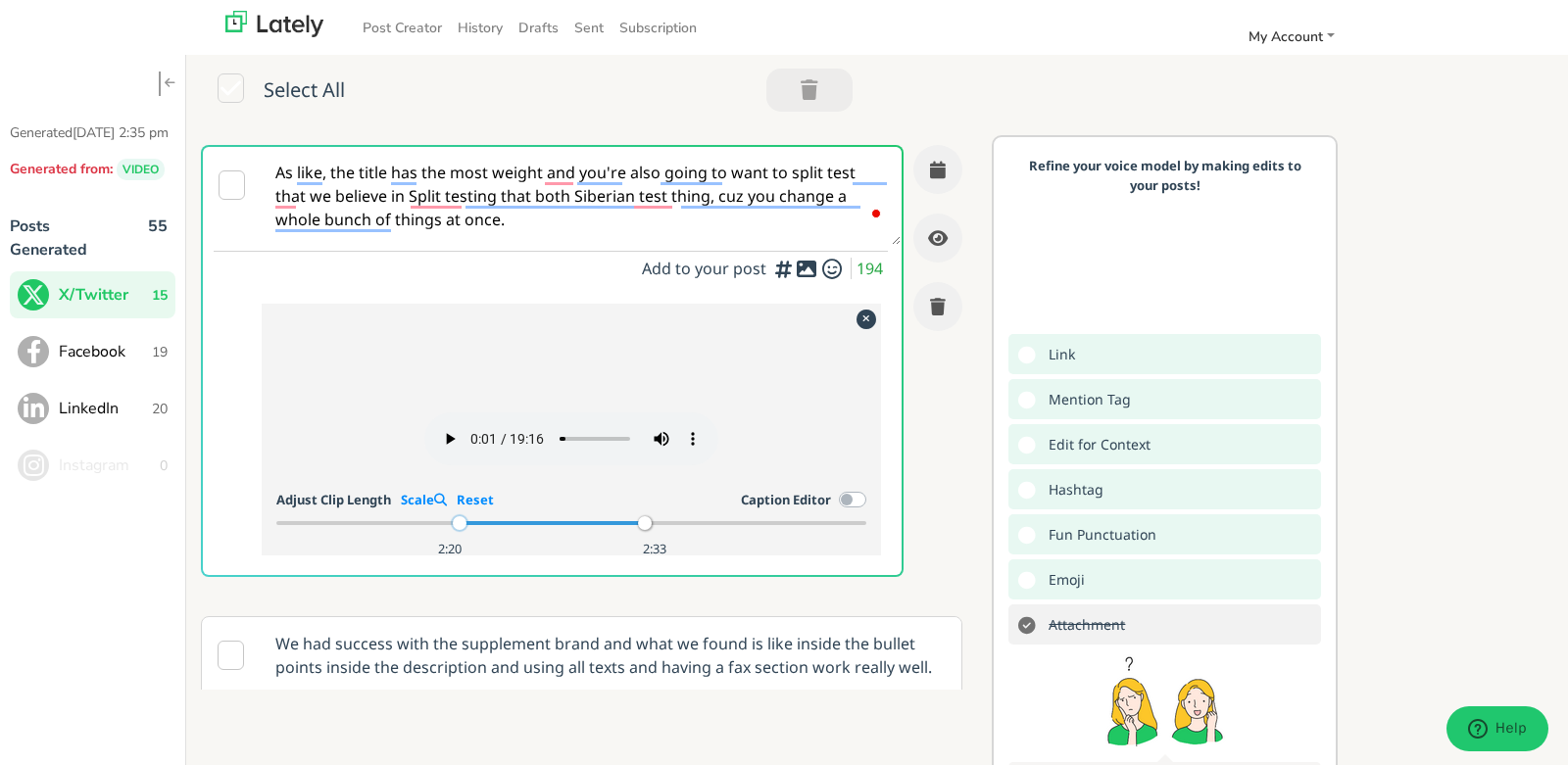 click at bounding box center (460, 523) 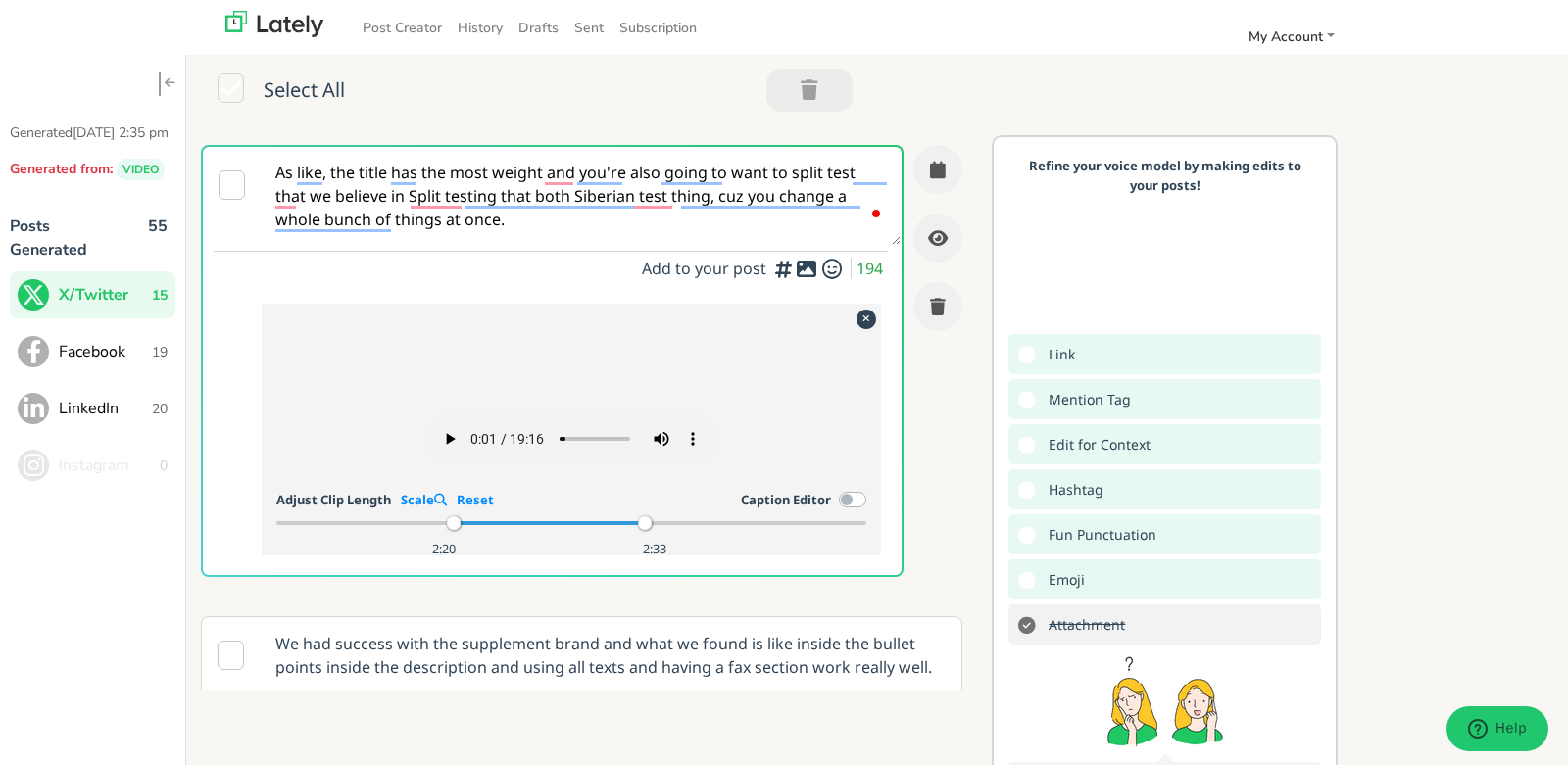 click at bounding box center (550, 523) 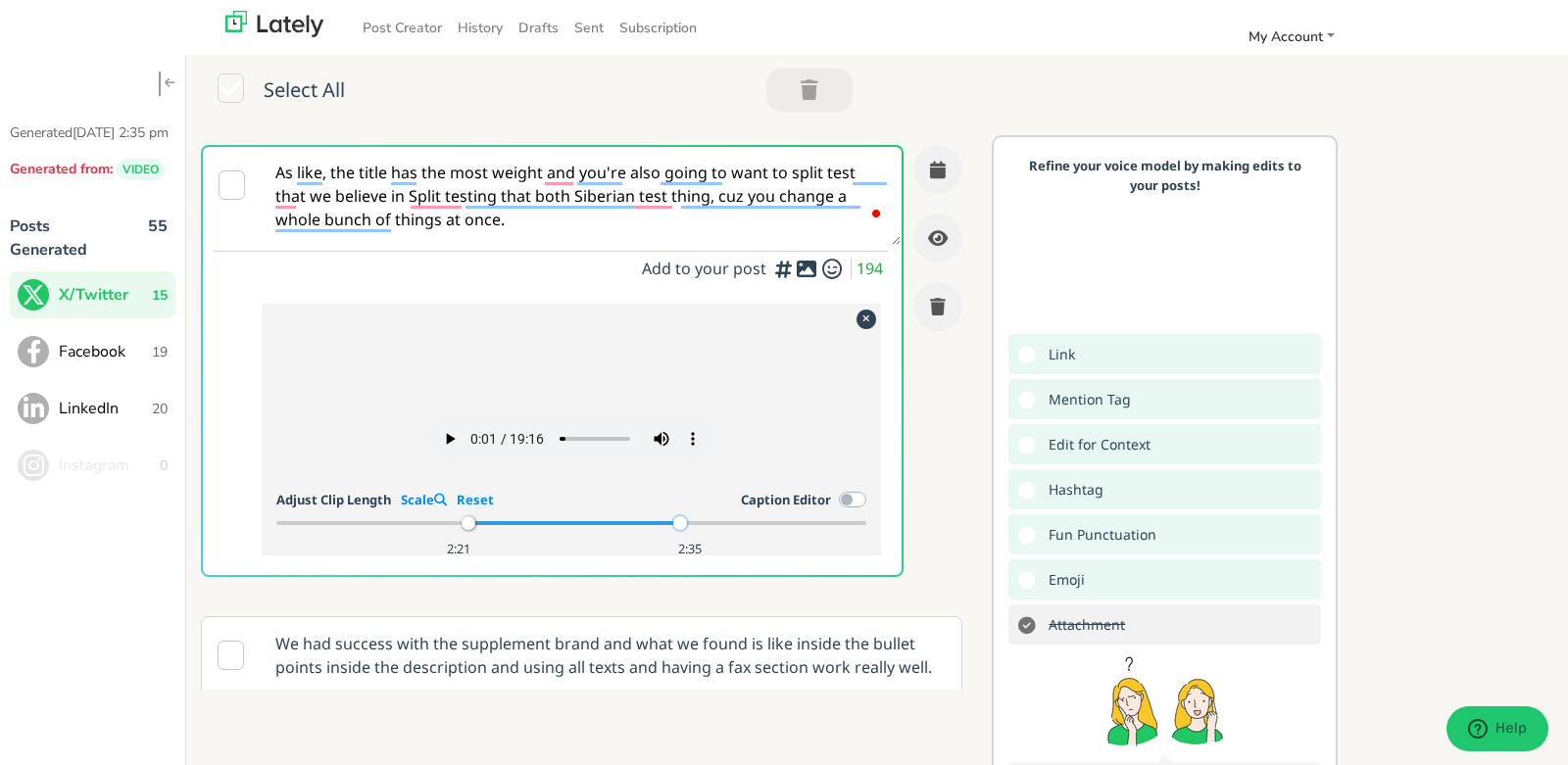 drag, startPoint x: 648, startPoint y: 602, endPoint x: 682, endPoint y: 604, distance: 34.058773 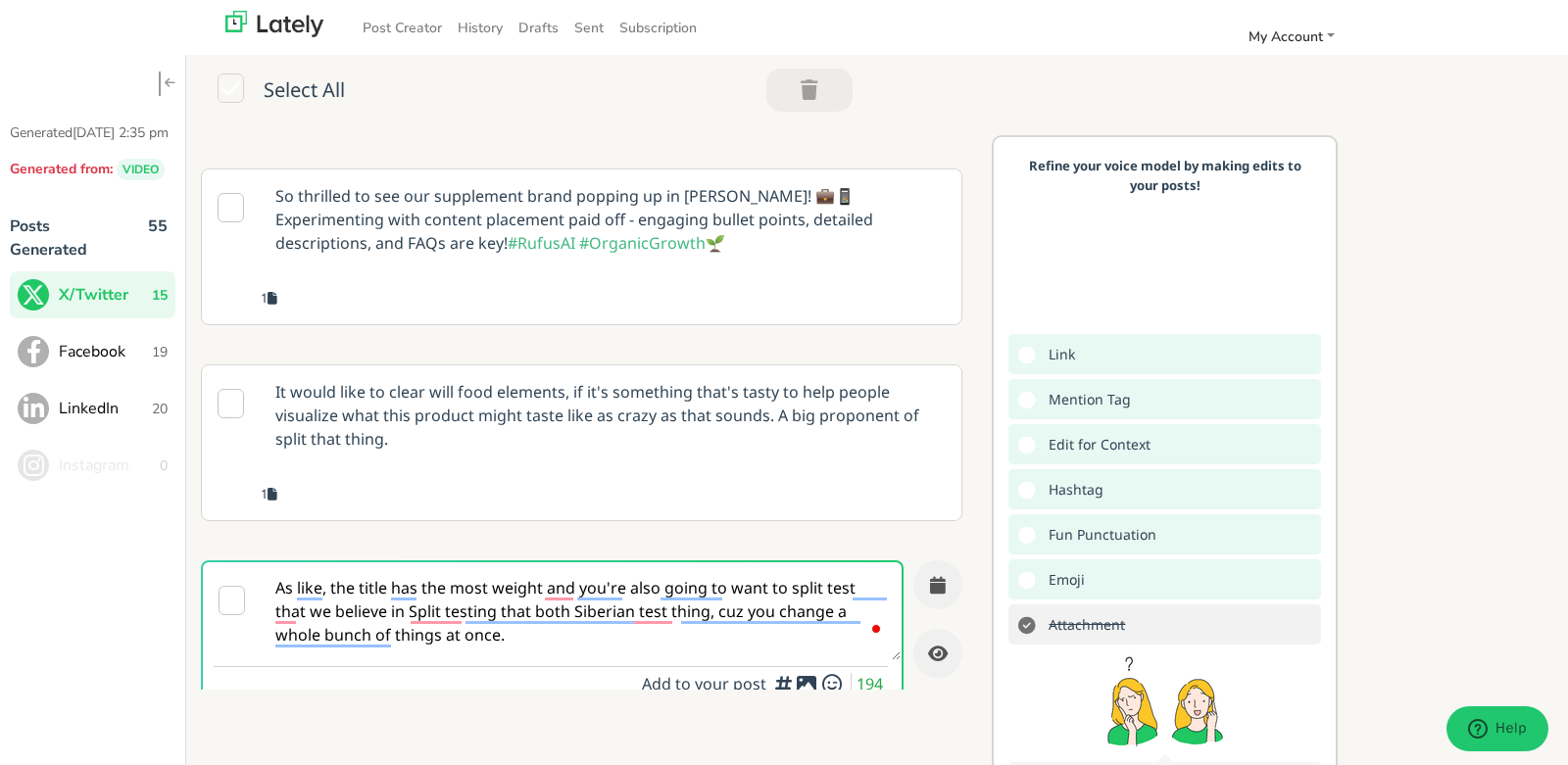 scroll, scrollTop: 744, scrollLeft: 0, axis: vertical 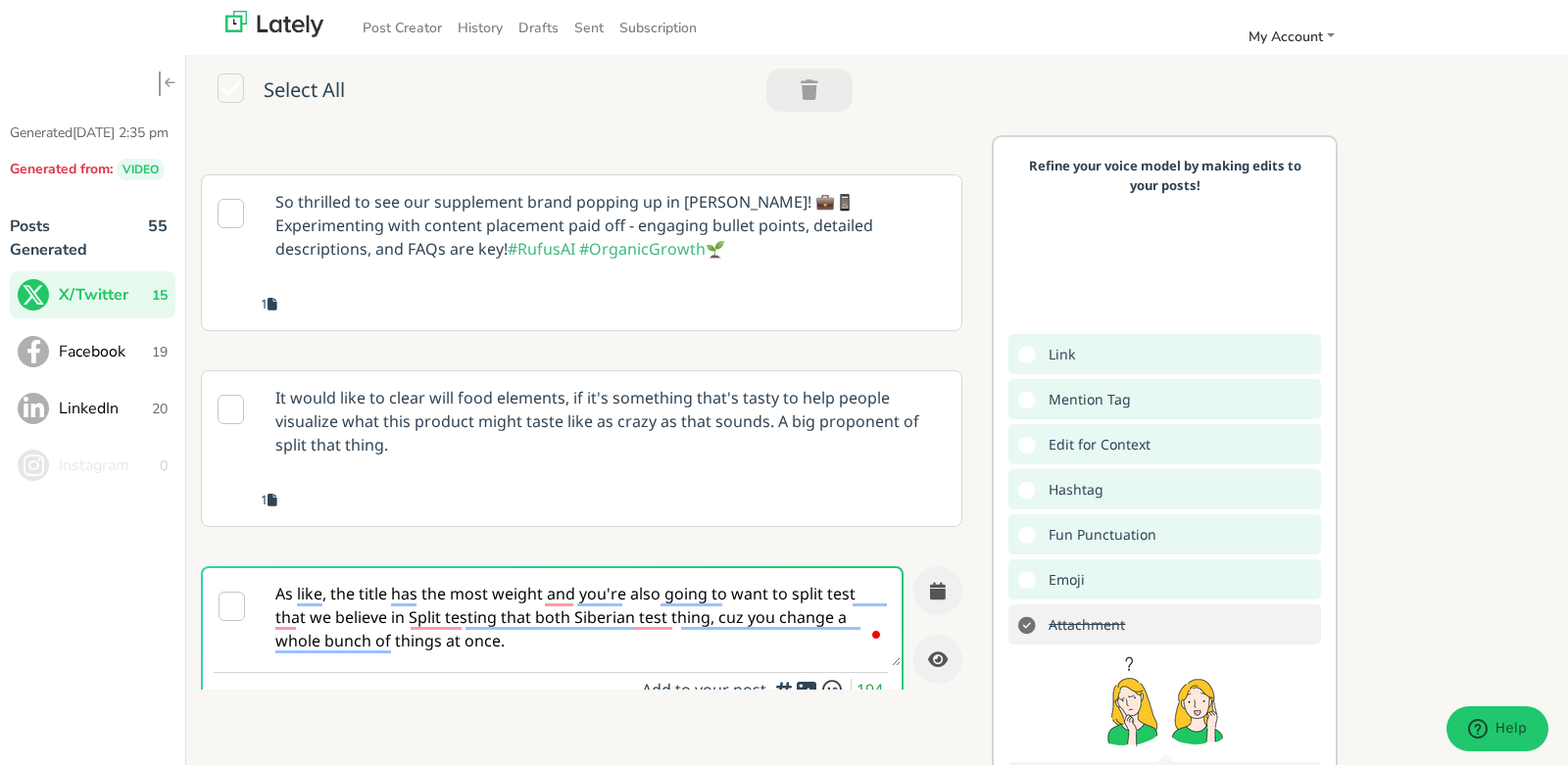 click on "It would like to clear will food elements, if it's something that's tasty to help people visualize what this product might taste like as crazy as that sounds.
A big proponent of split that thing." at bounding box center [611, 421] 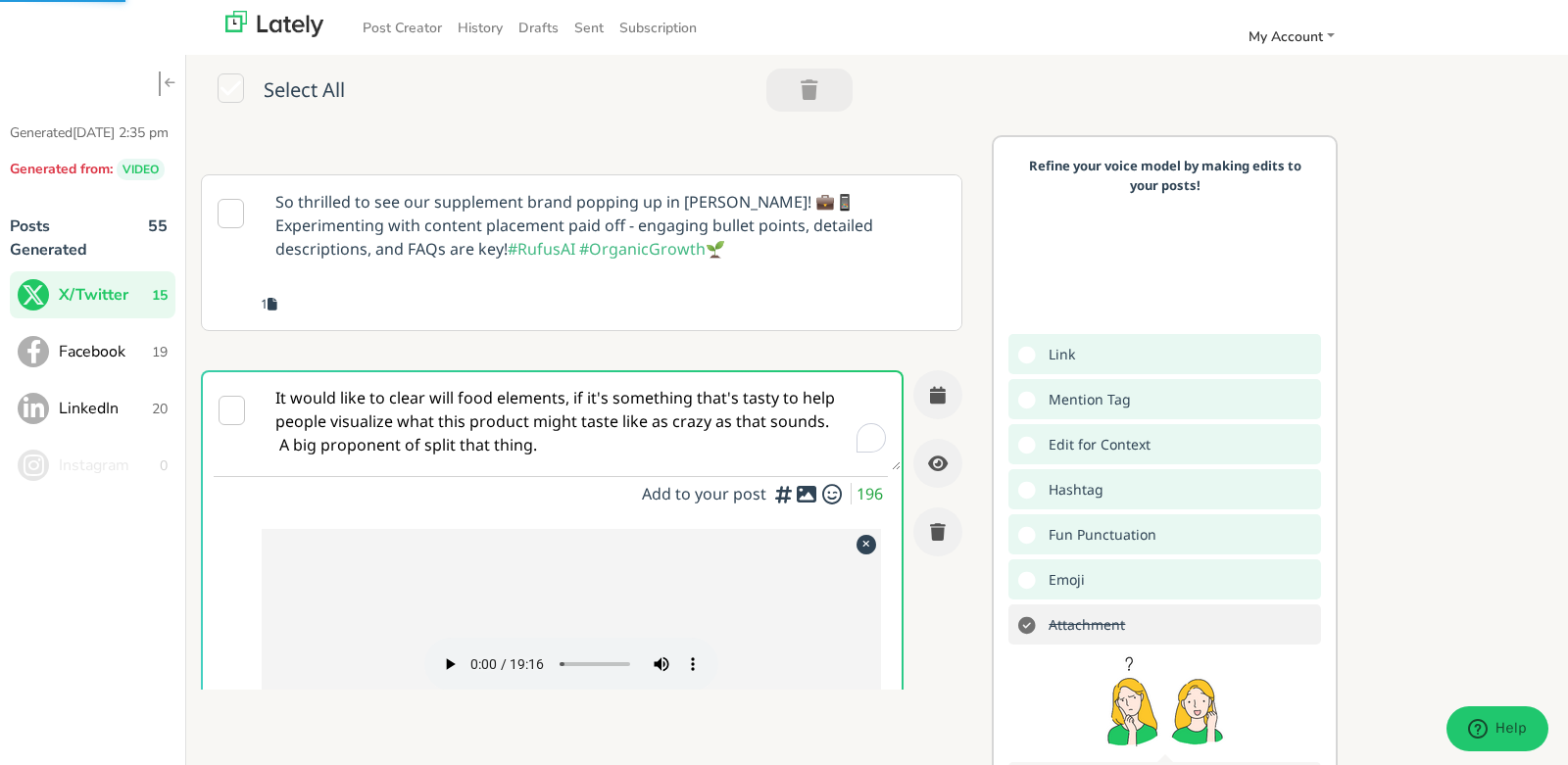 scroll, scrollTop: 0, scrollLeft: 0, axis: both 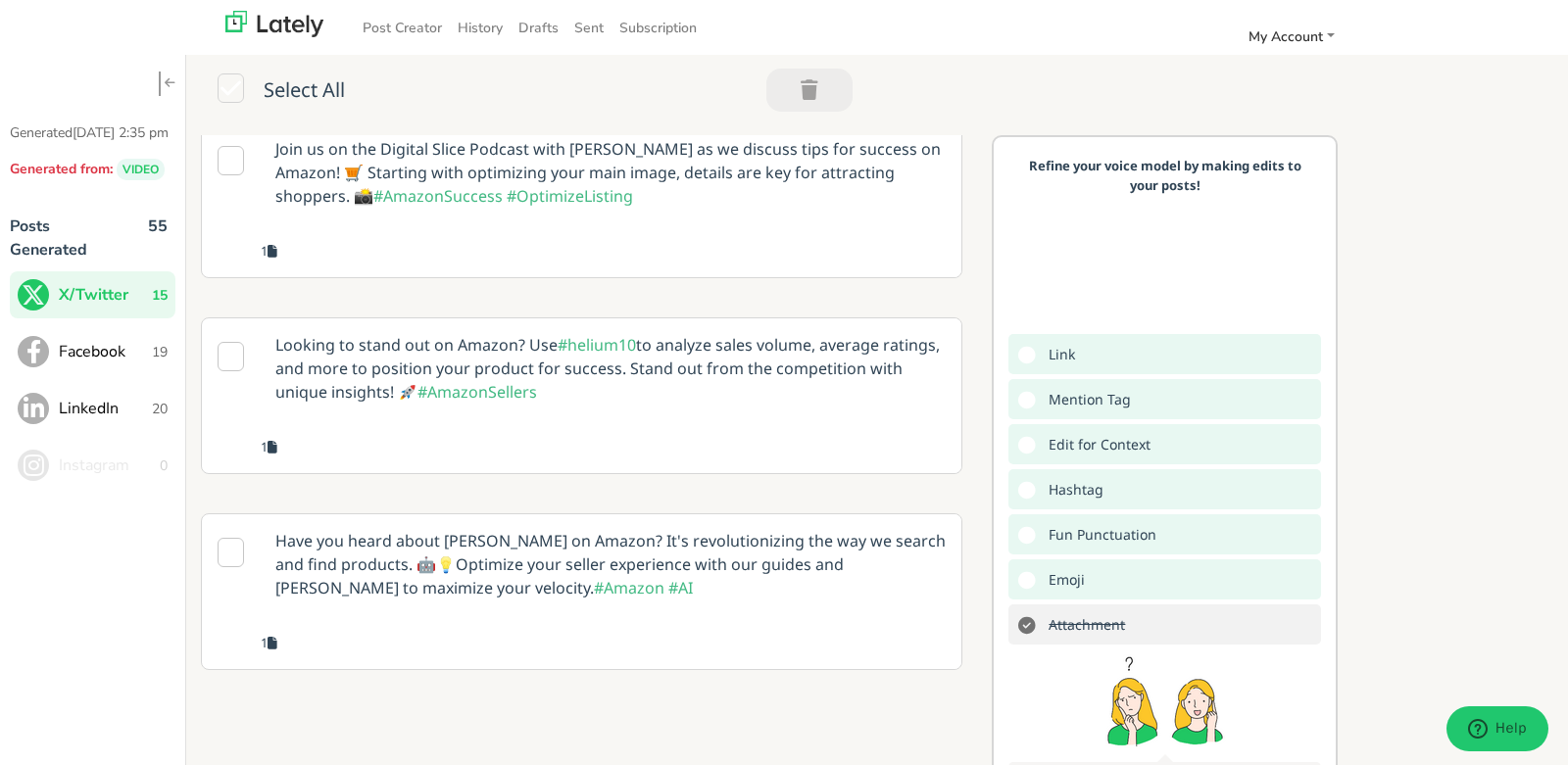 click on "Join us on the Digital Slice Podcast with [PERSON_NAME] as we discuss tips for success on Amazon! 🛒 Starting with optimizing your main image, details are key for attracting shoppers. 📸  #AmazonSuccess   #OptimizeListing" at bounding box center (611, 172) 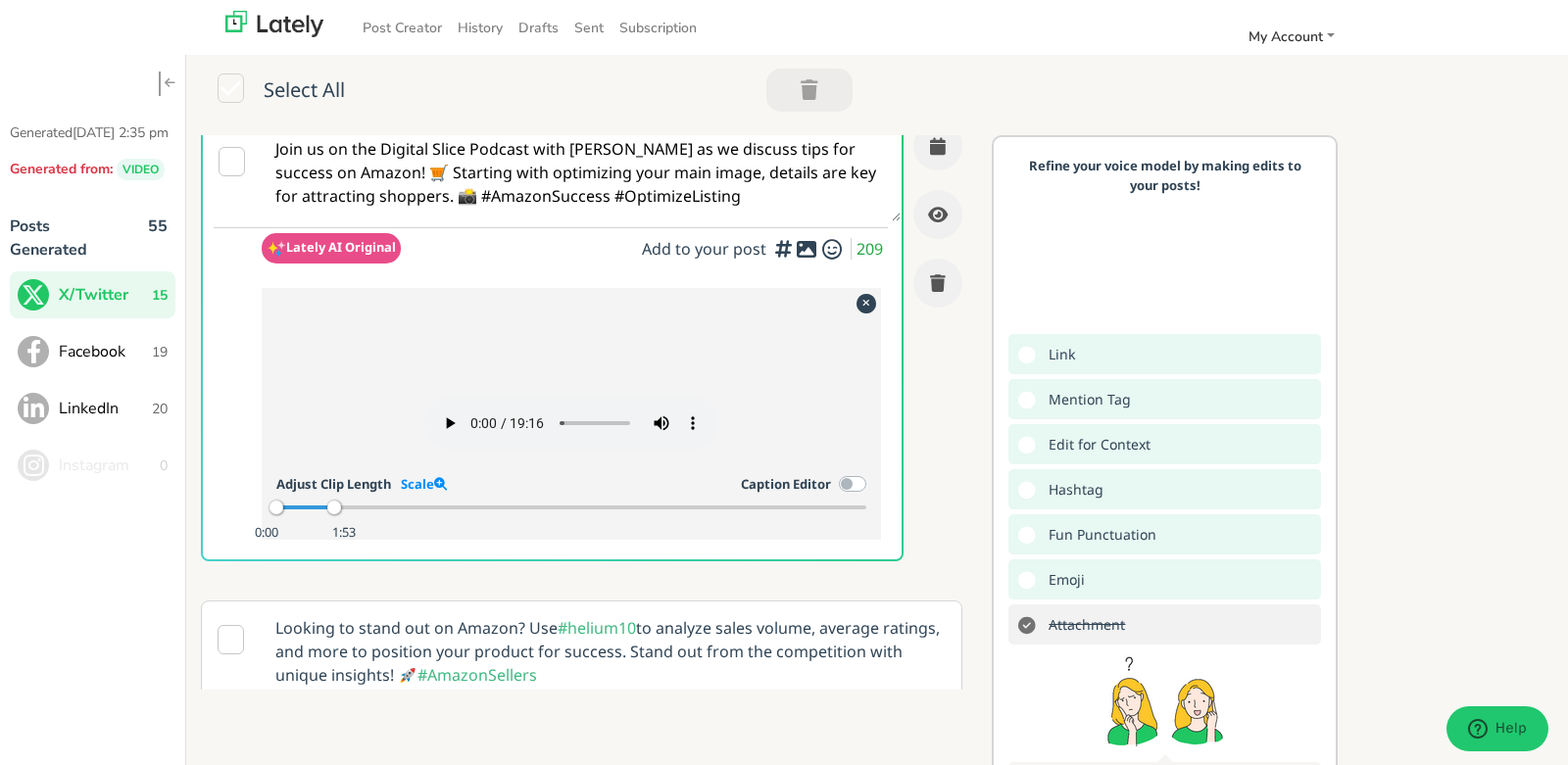 scroll, scrollTop: 15, scrollLeft: 0, axis: vertical 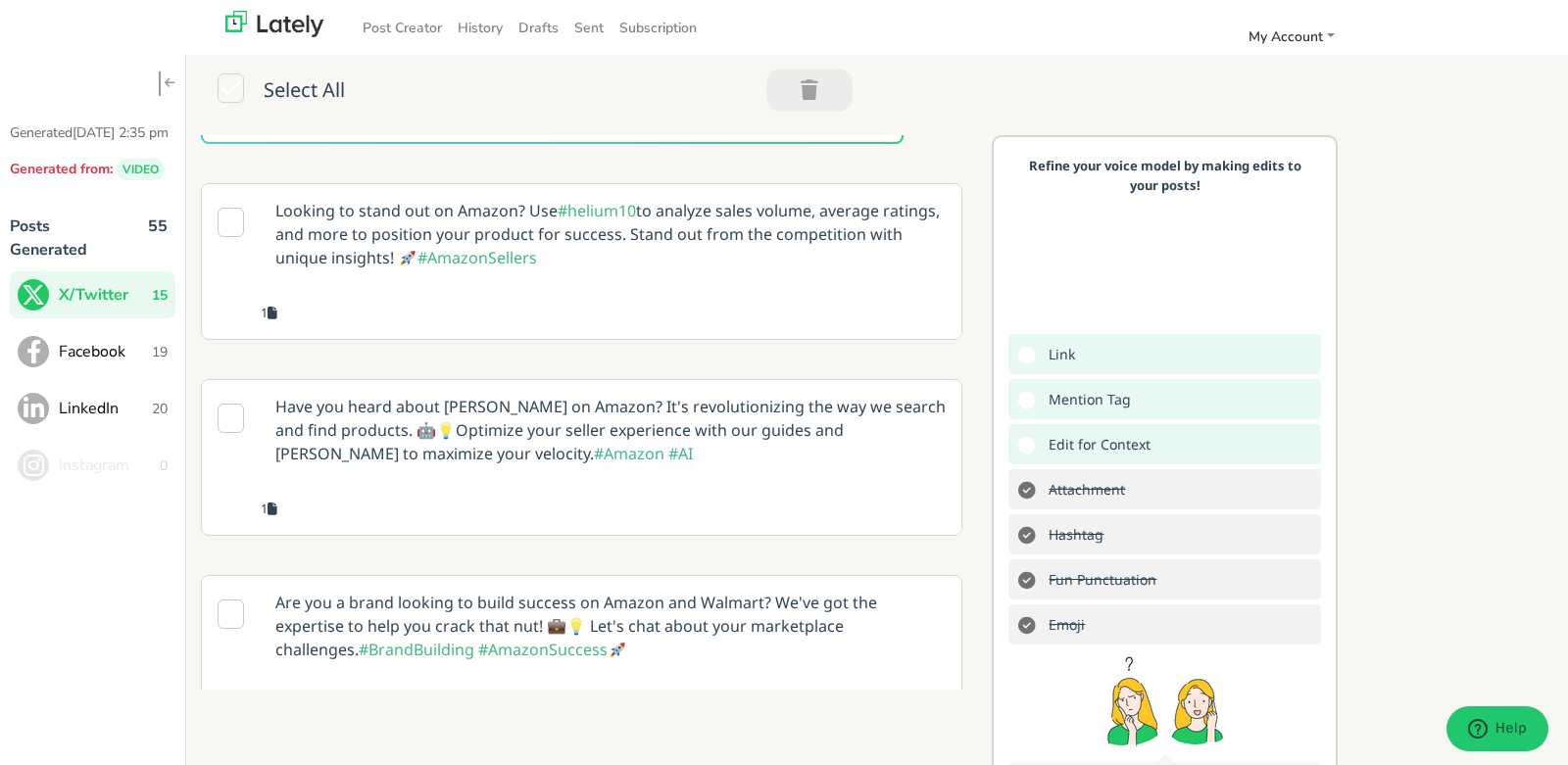click on "Looking to stand out on Amazon? Use  #helium10  to analyze sales volume, average ratings, and more to position your product for success. Stand out from the competition with unique insights! 🚀  #AmazonSellers" at bounding box center [611, 234] 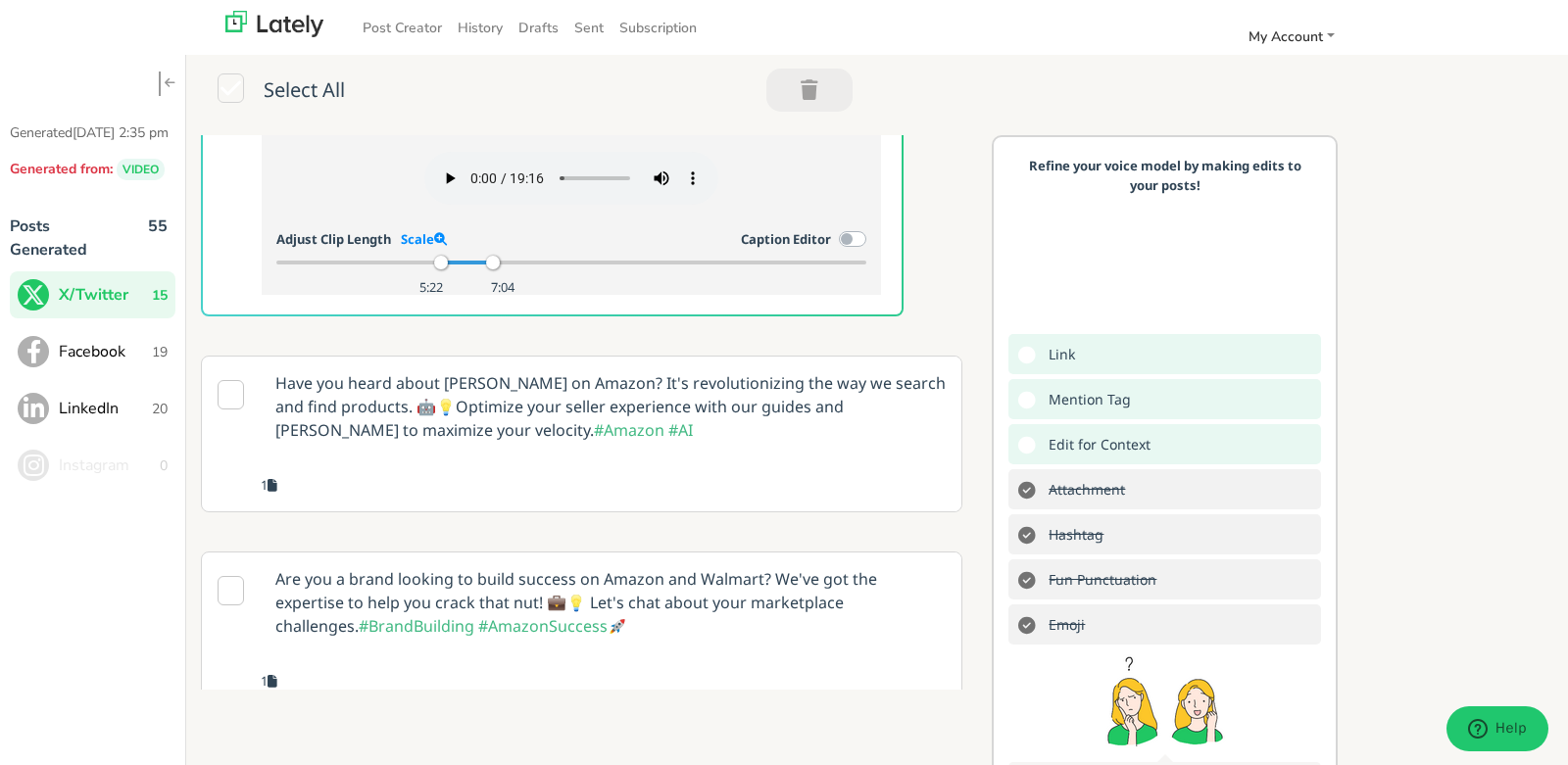 scroll, scrollTop: 0, scrollLeft: 0, axis: both 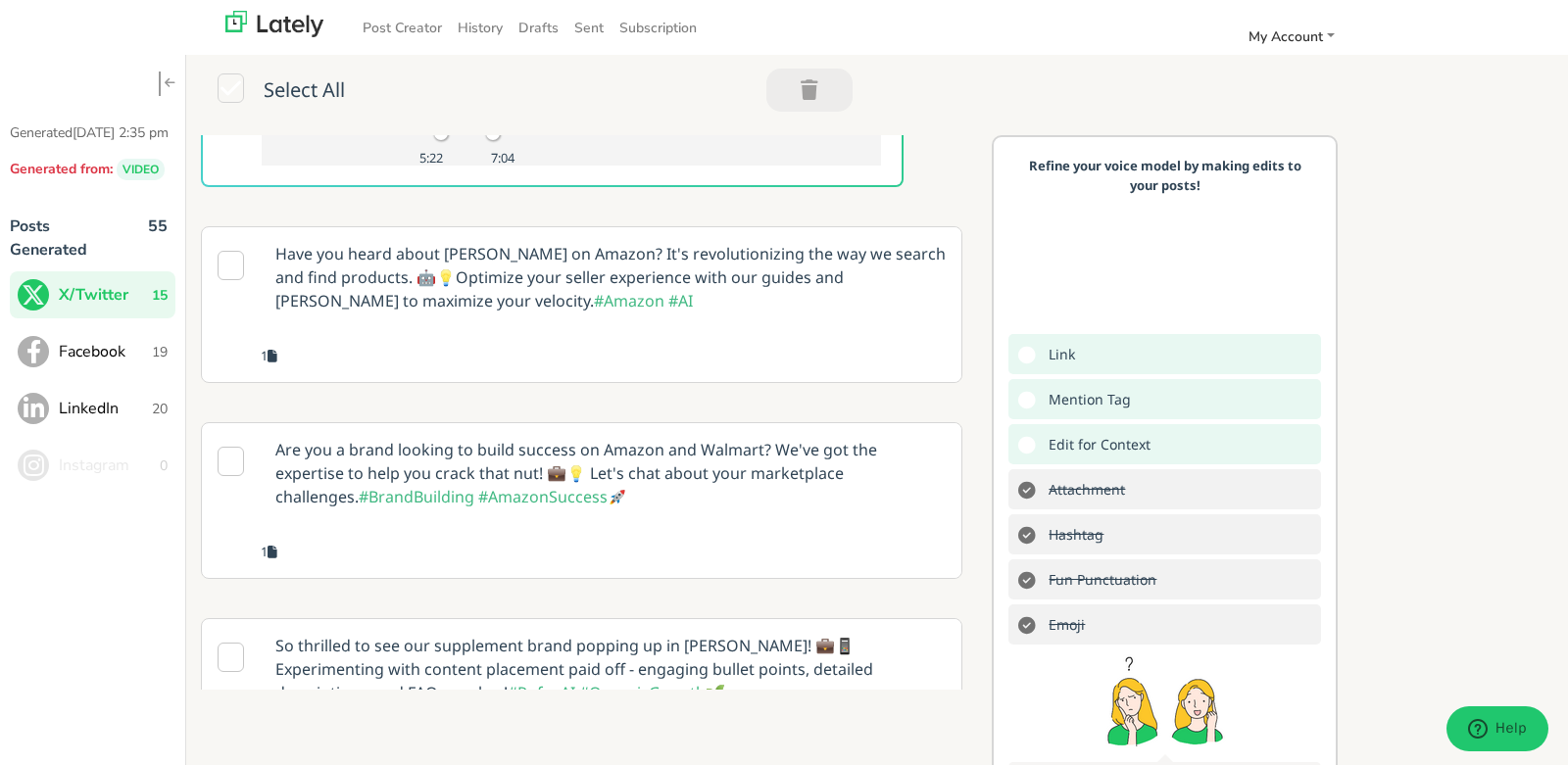 click on "Have you heard about [PERSON_NAME] on Amazon? It's revolutionizing the way we search and find products. 🤖💡Optimize your seller experience with our guides and [PERSON_NAME] to maximize your velocity.  #Amazon   #AI" at bounding box center (611, 277) 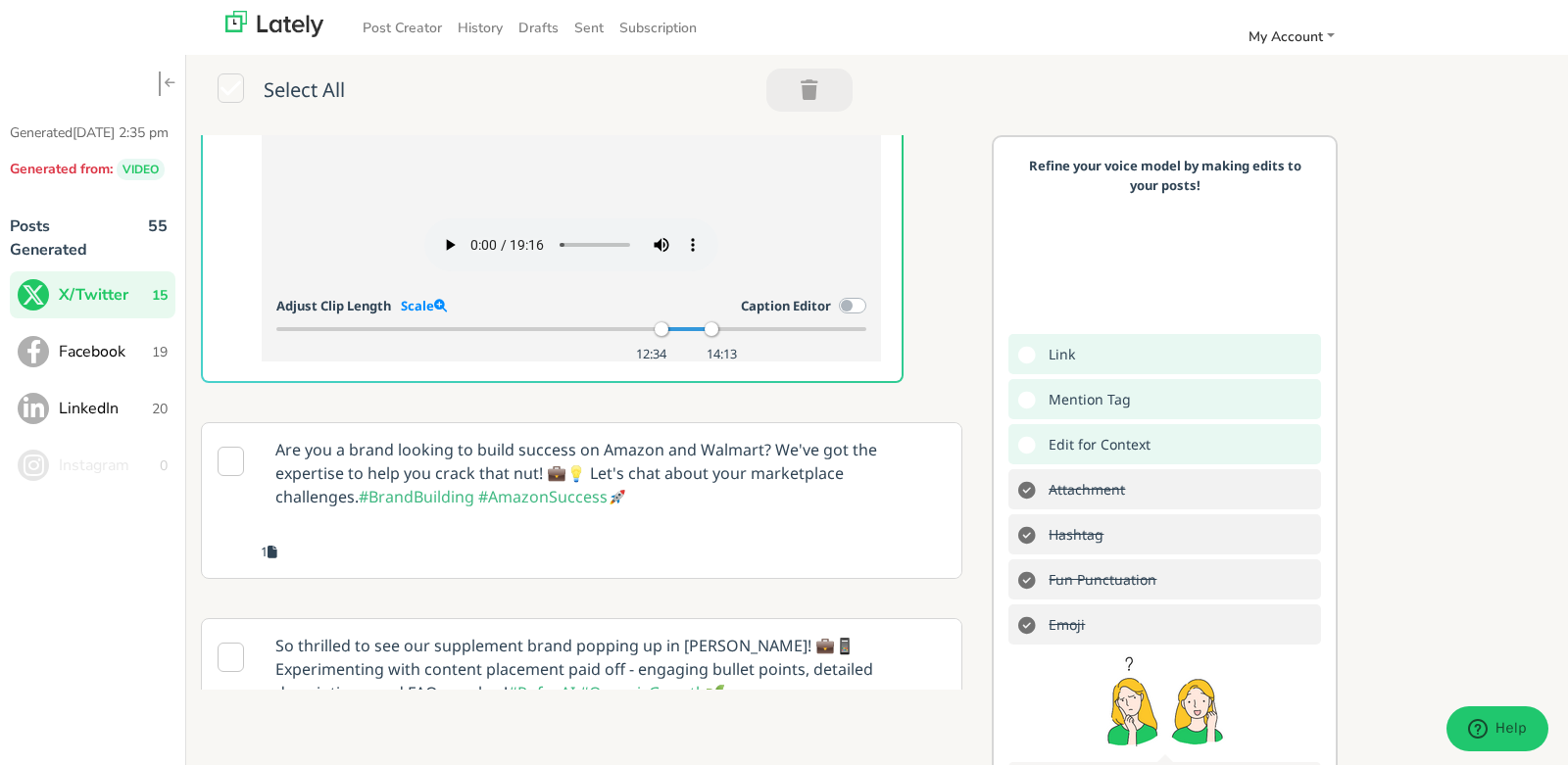 scroll, scrollTop: 178, scrollLeft: 0, axis: vertical 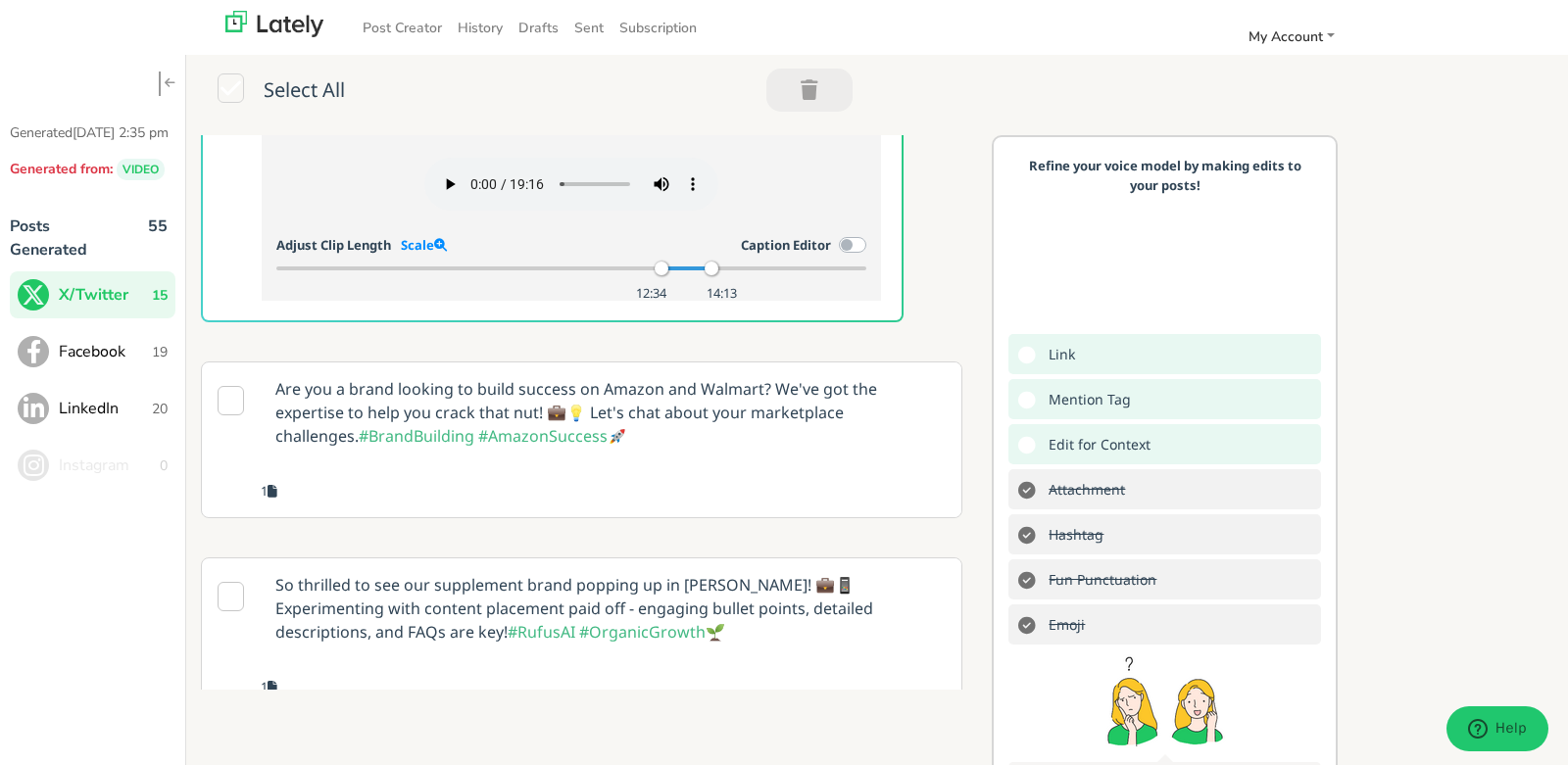 click on "Are you a brand looking to build success on Amazon and Walmart? We've got the expertise to help you crack that nut! 💼💡 Let's chat about your marketplace challenges.  #BrandBuilding   #AmazonSuccess  🚀" at bounding box center (611, 412) 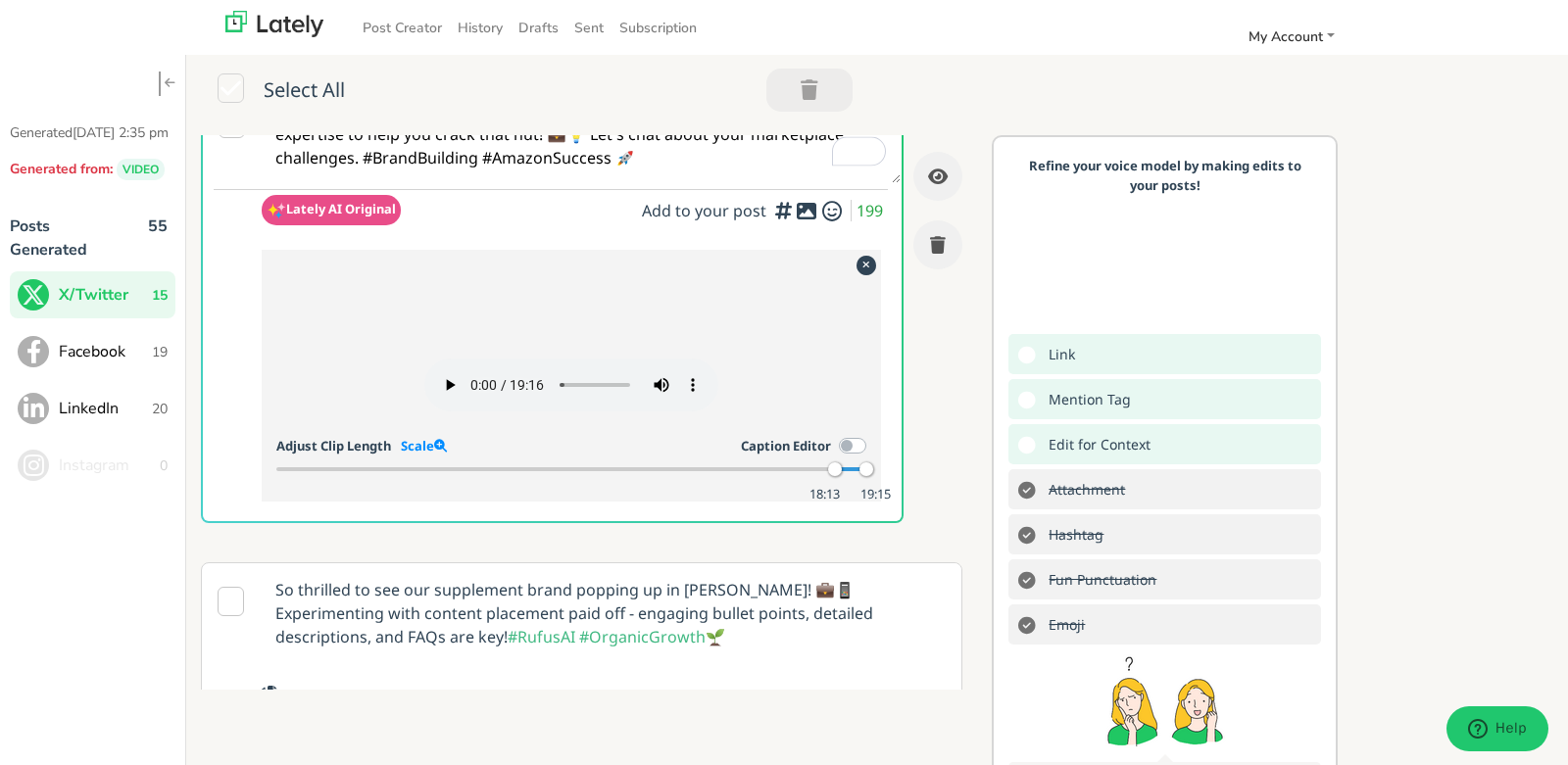 scroll, scrollTop: 639, scrollLeft: 0, axis: vertical 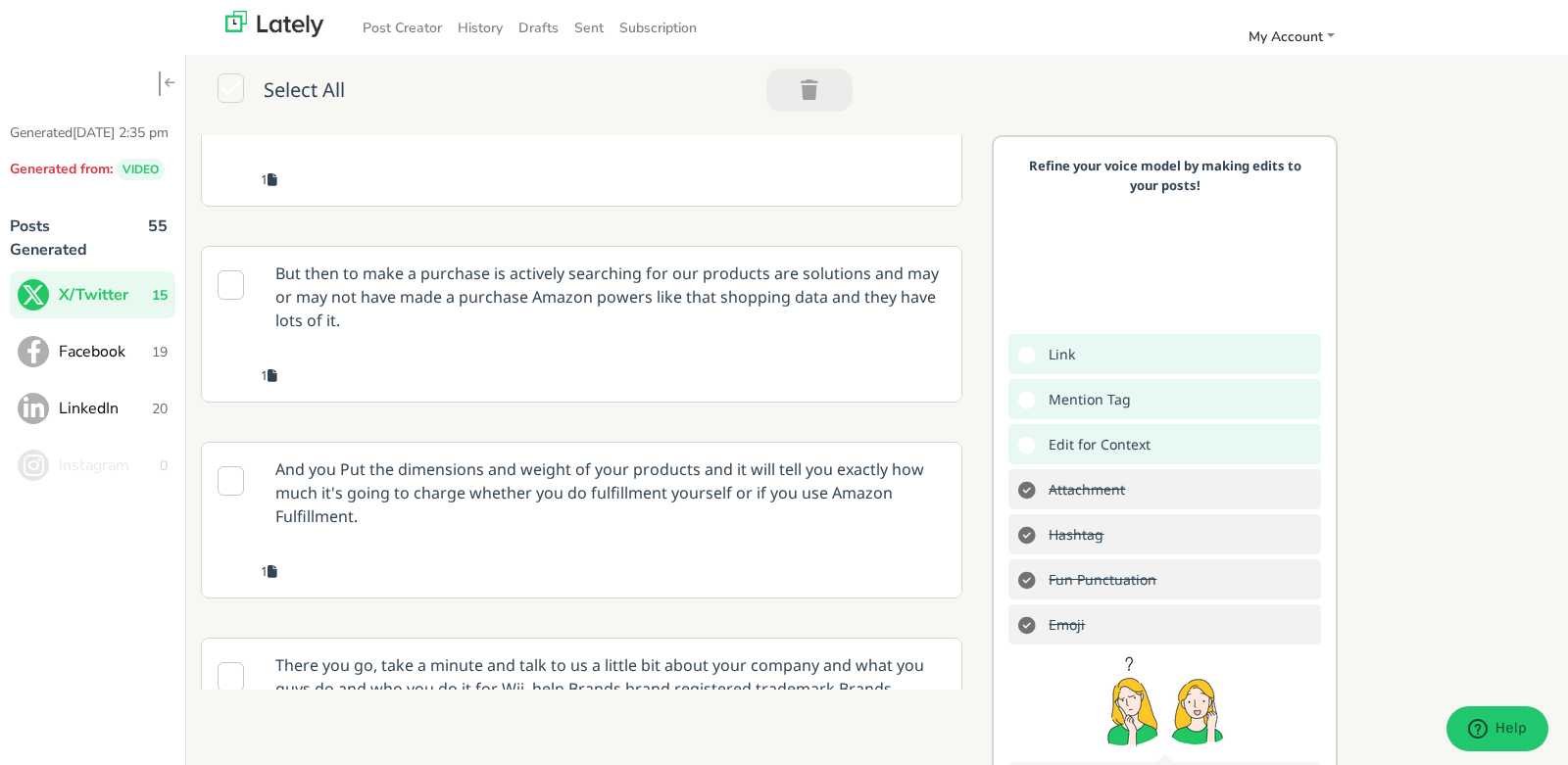 click on "But then to make a purchase is actively searching for our products are solutions and may or may not have made a purchase Amazon powers like that shopping data and they have lots of it." at bounding box center (611, 297) 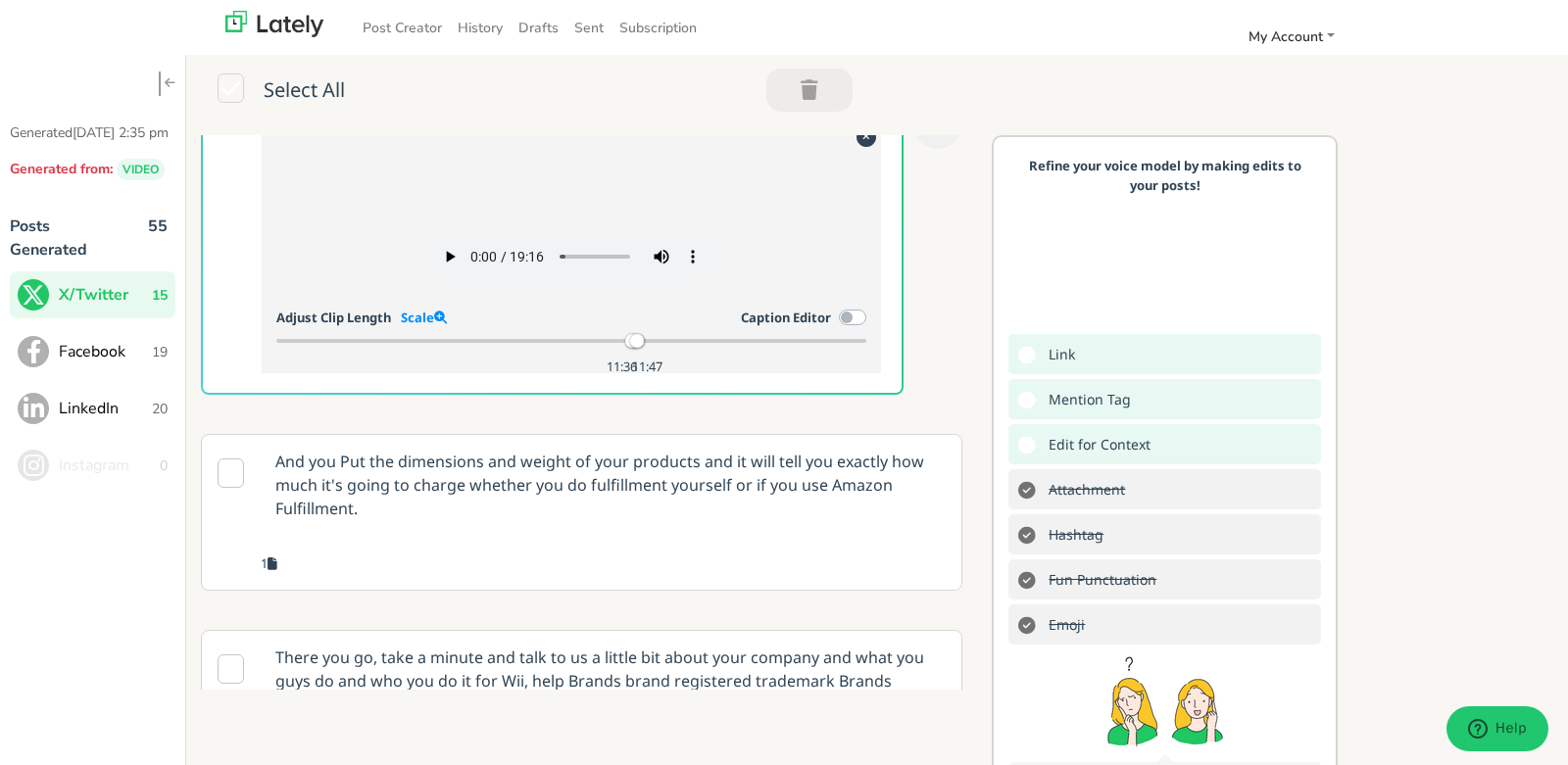 scroll, scrollTop: 1349, scrollLeft: 0, axis: vertical 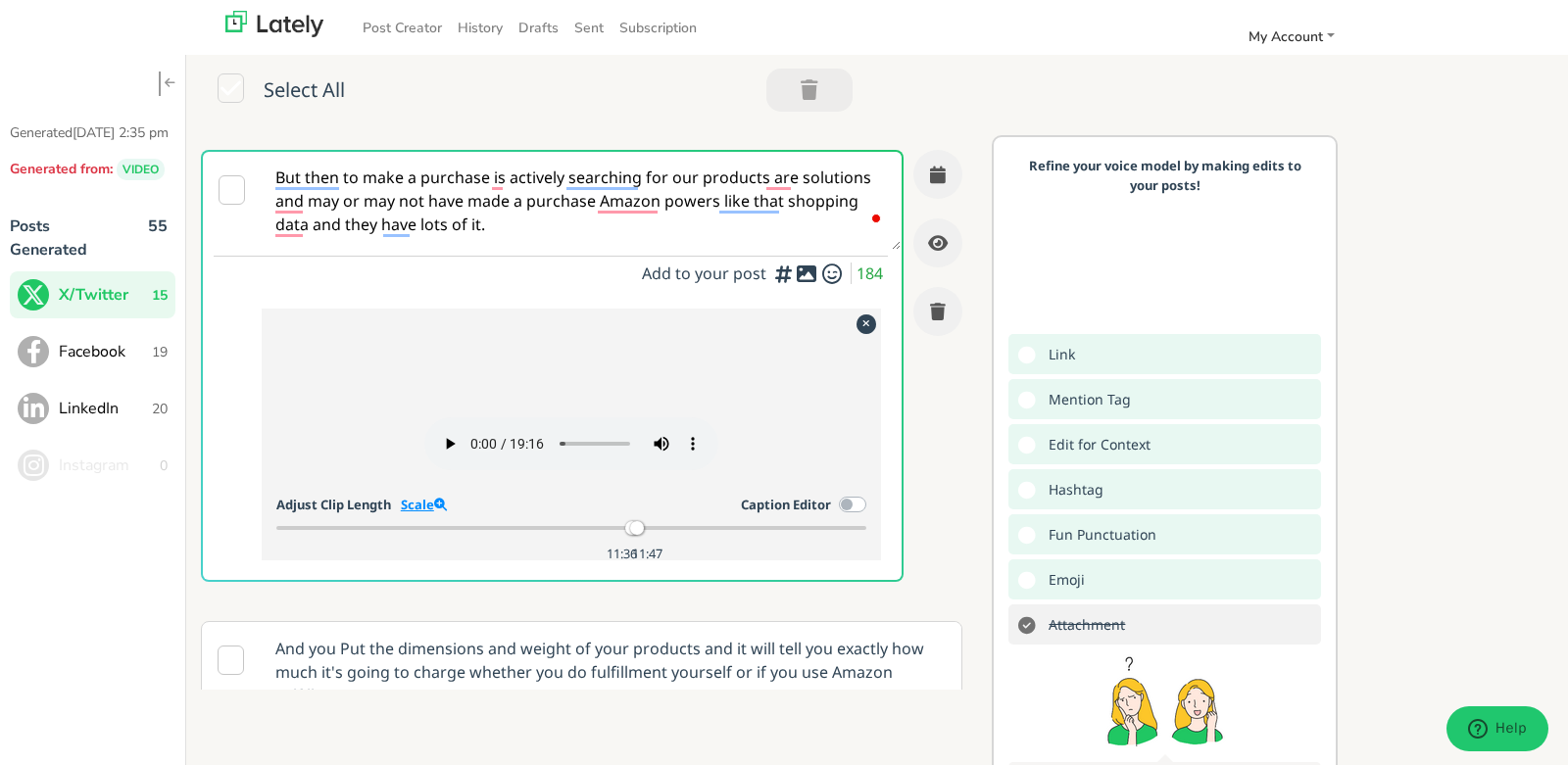 click on "Scale" at bounding box center [423, 504] 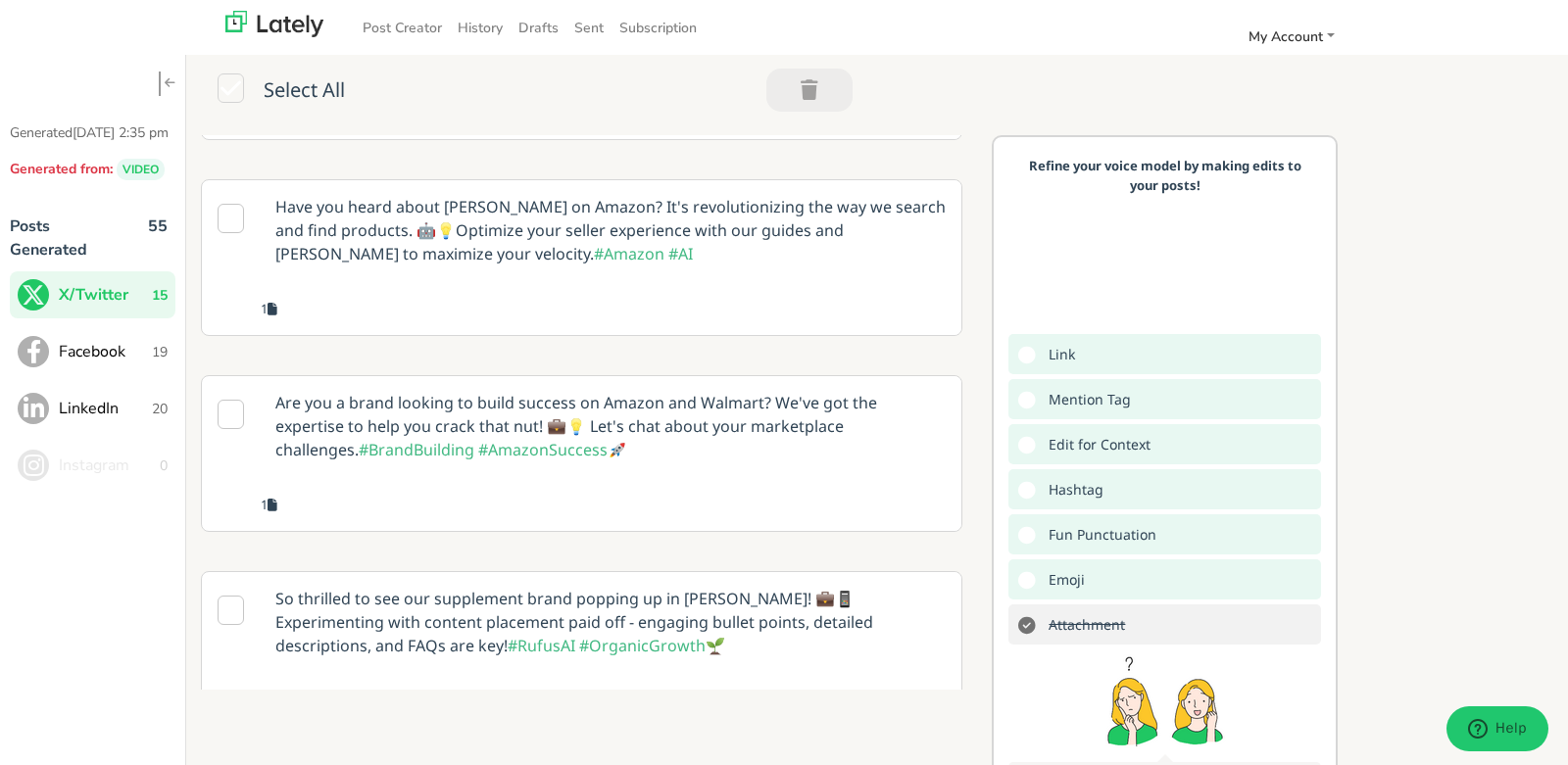 scroll, scrollTop: 345, scrollLeft: 0, axis: vertical 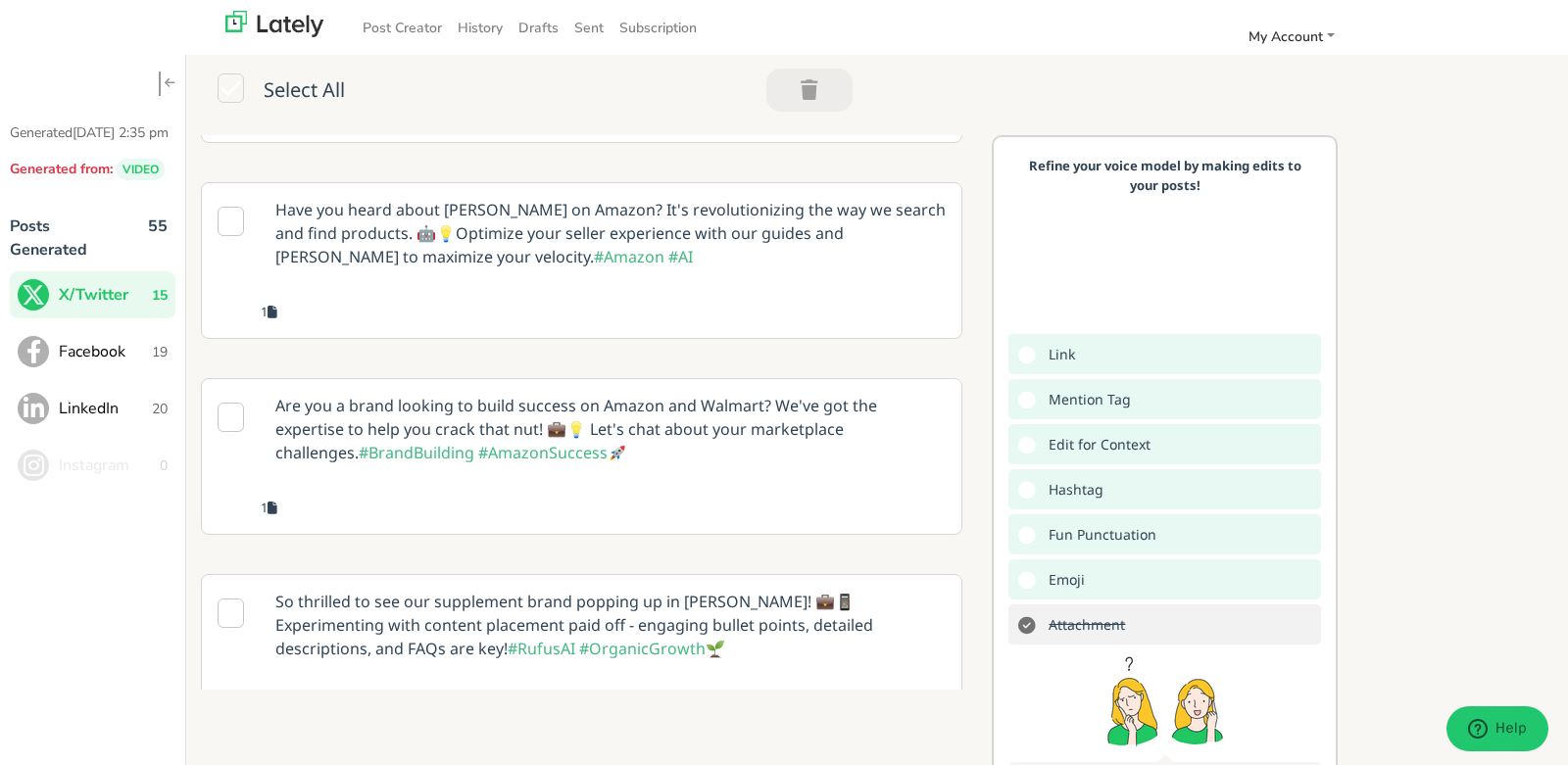 click on "Are you a brand looking to build success on Amazon and Walmart? We've got the expertise to help you crack that nut! 💼💡 Let's chat about your marketplace challenges.  #BrandBuilding   #AmazonSuccess  🚀" at bounding box center (611, 429) 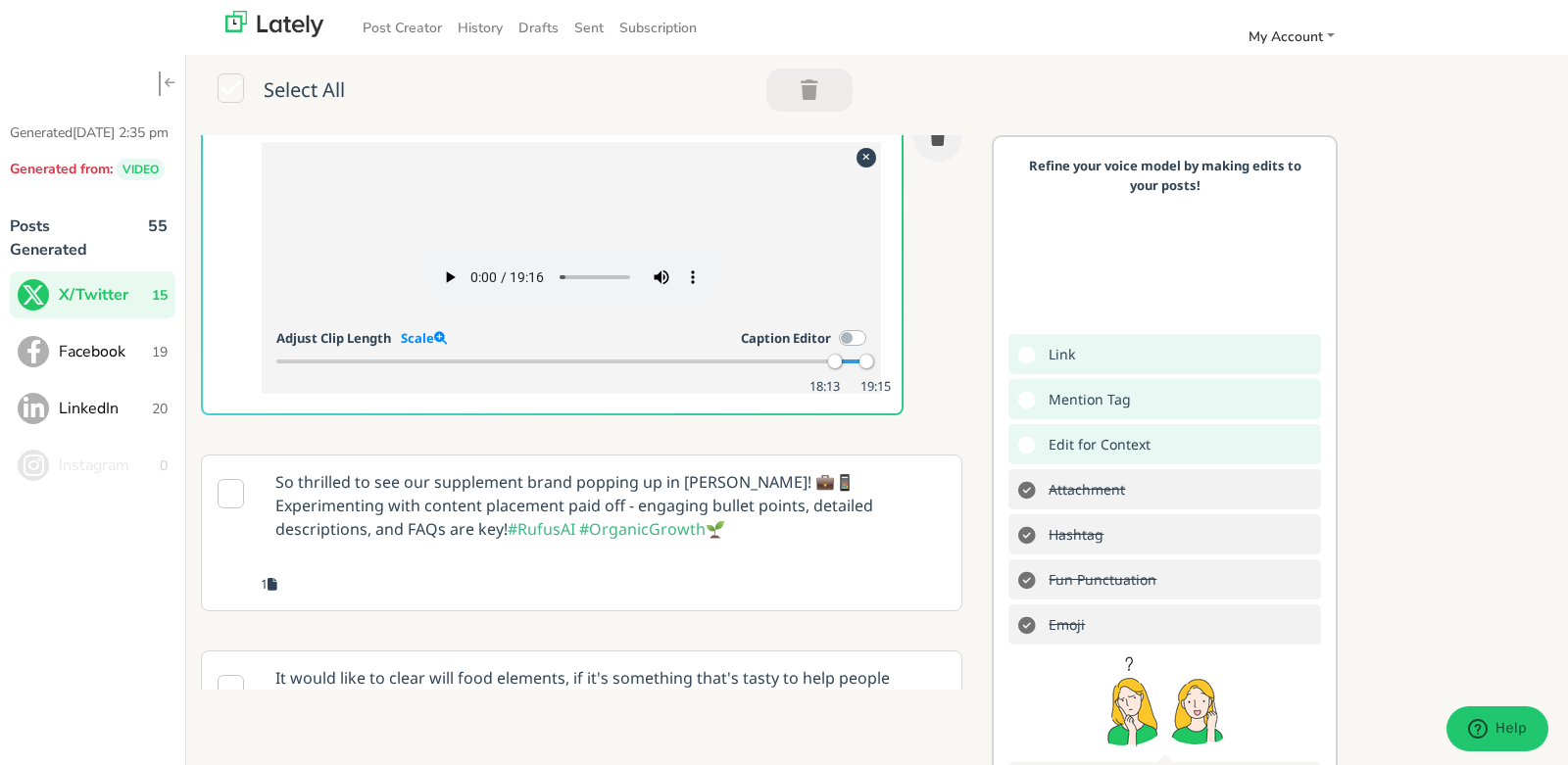 scroll, scrollTop: 741, scrollLeft: 0, axis: vertical 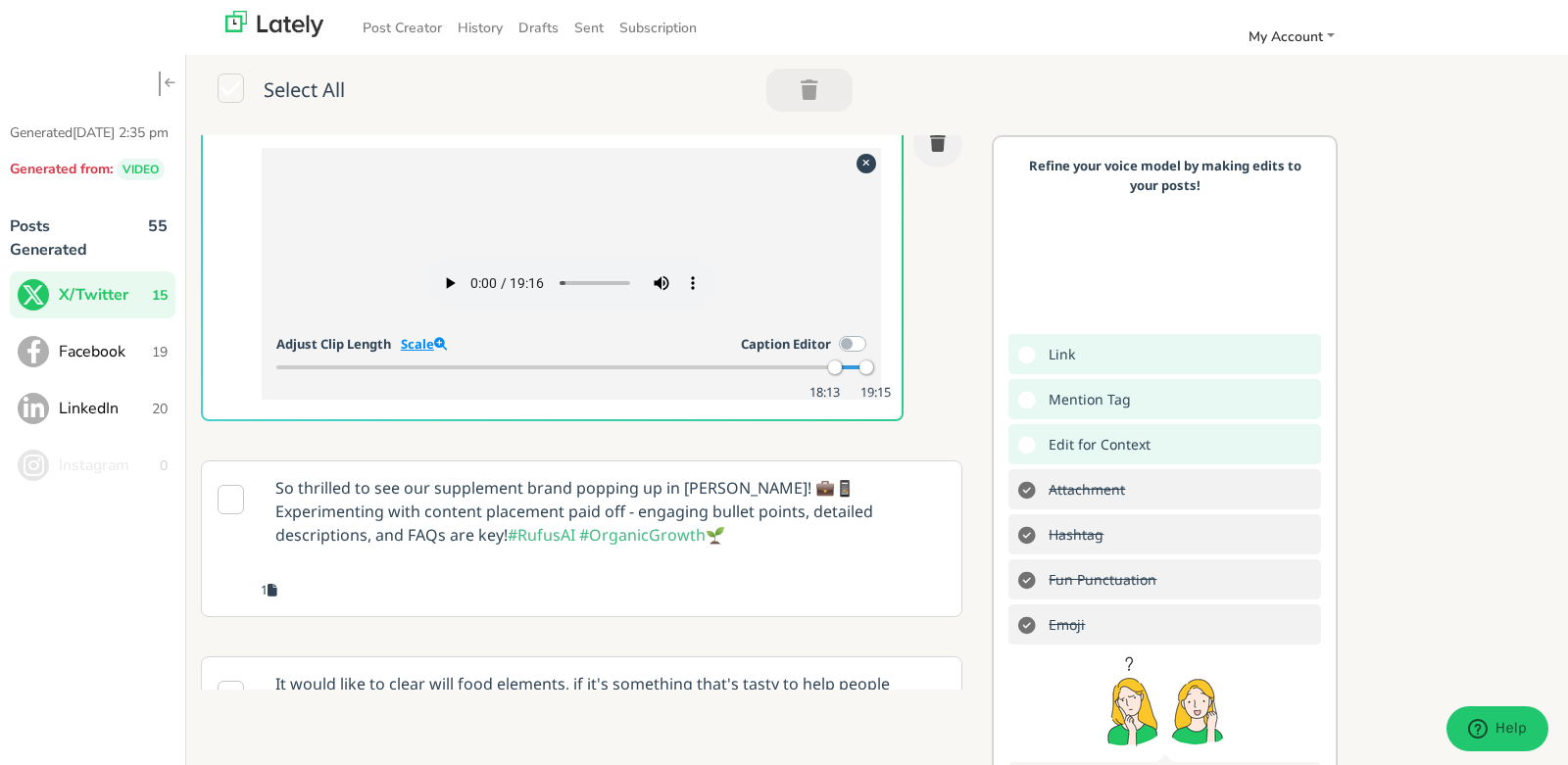 click on "Scale" at bounding box center (423, 344) 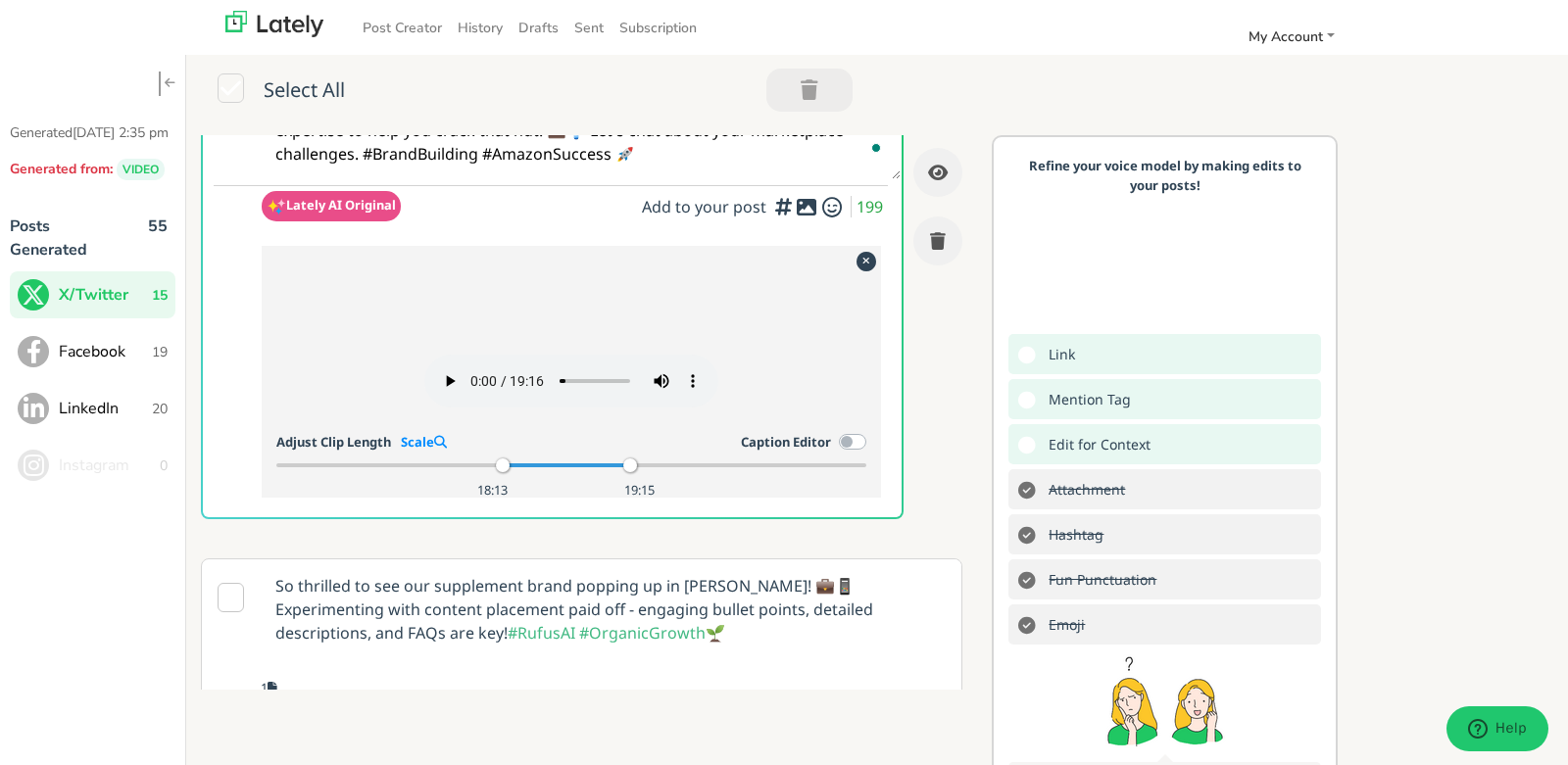 scroll, scrollTop: 636, scrollLeft: 0, axis: vertical 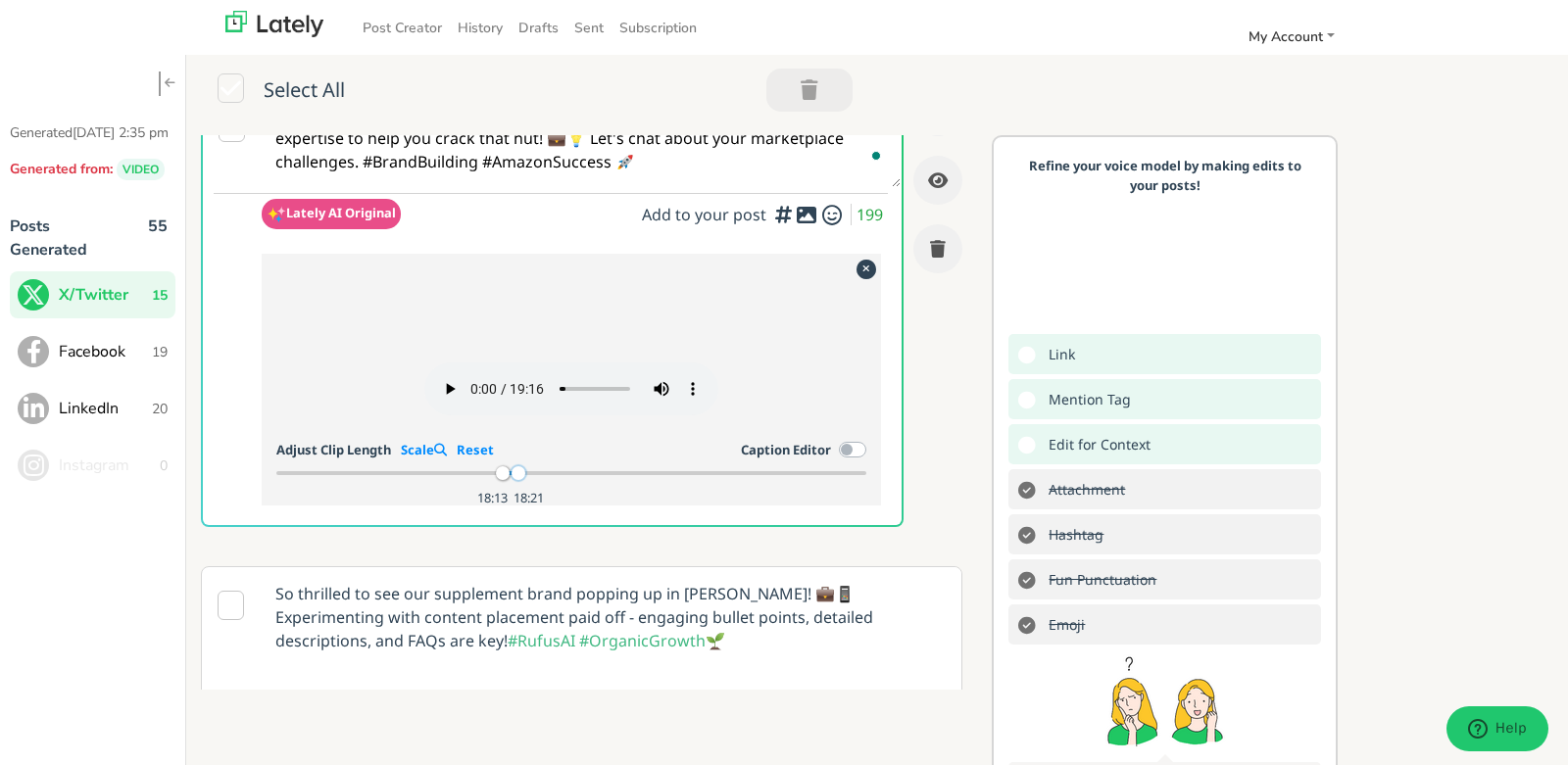 drag, startPoint x: 633, startPoint y: 556, endPoint x: 516, endPoint y: 554, distance: 117.01709 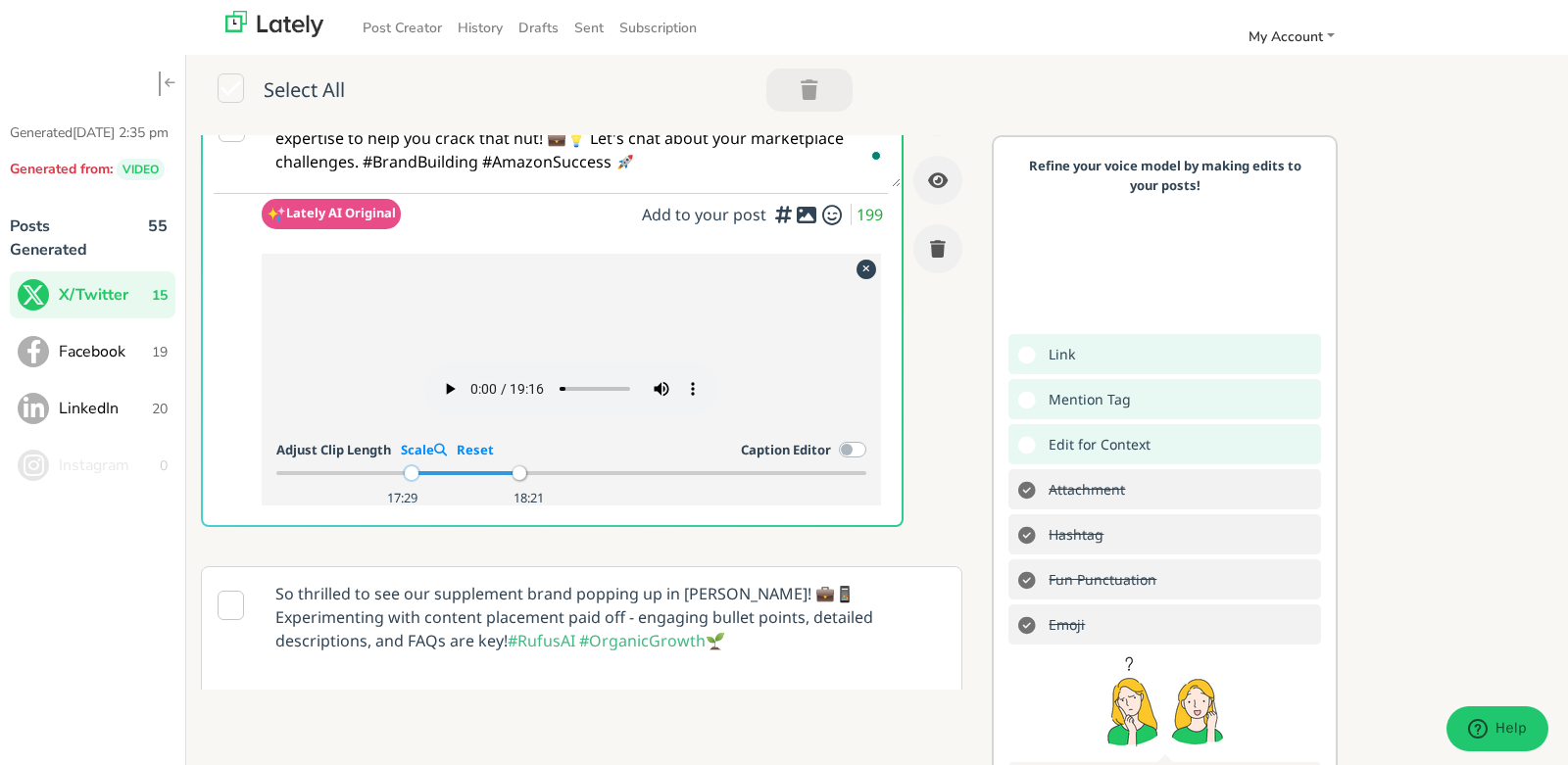 drag, startPoint x: 502, startPoint y: 554, endPoint x: 410, endPoint y: 555, distance: 92.00543 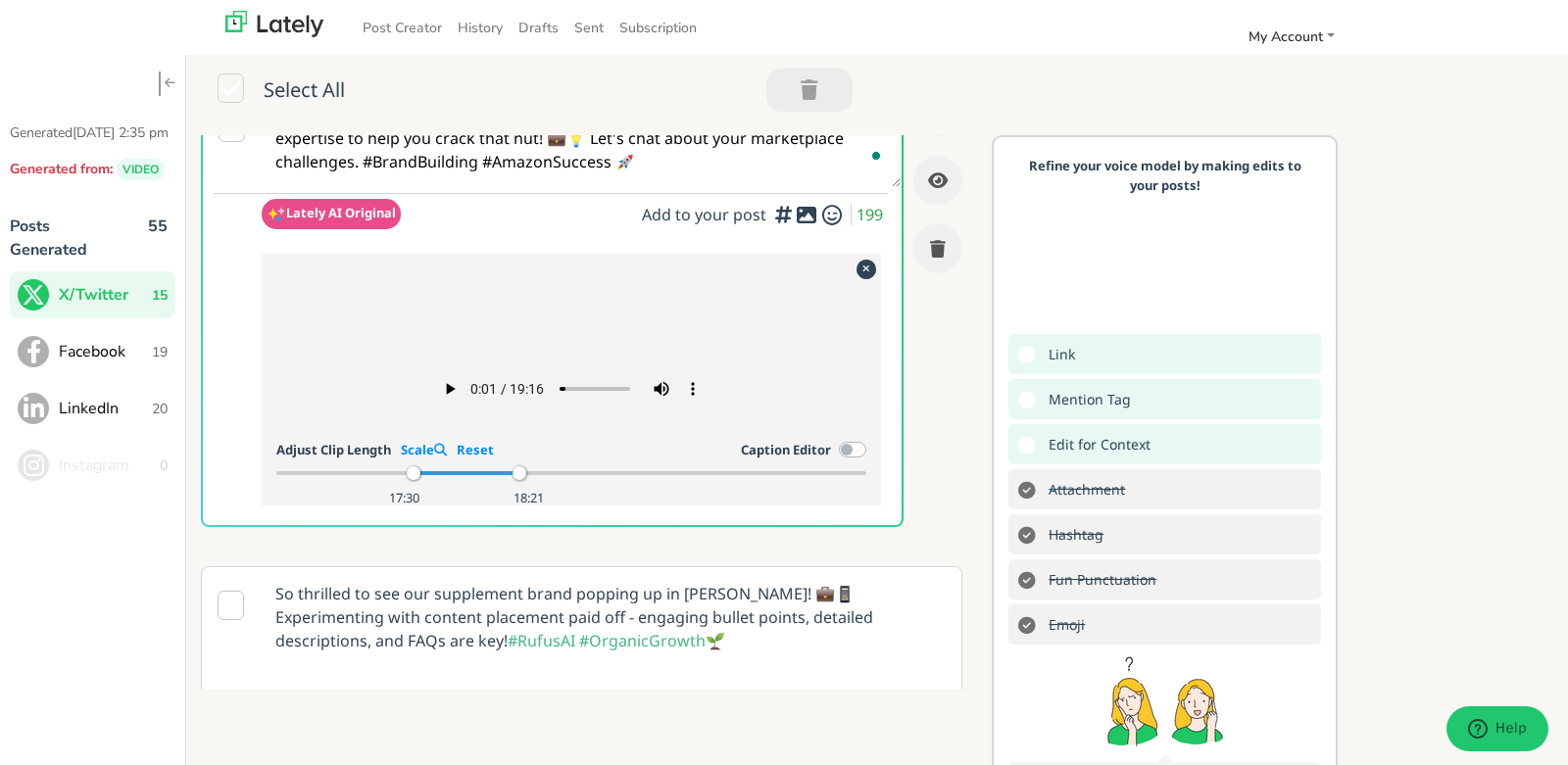 drag, startPoint x: 523, startPoint y: 556, endPoint x: 491, endPoint y: 556, distance: 32 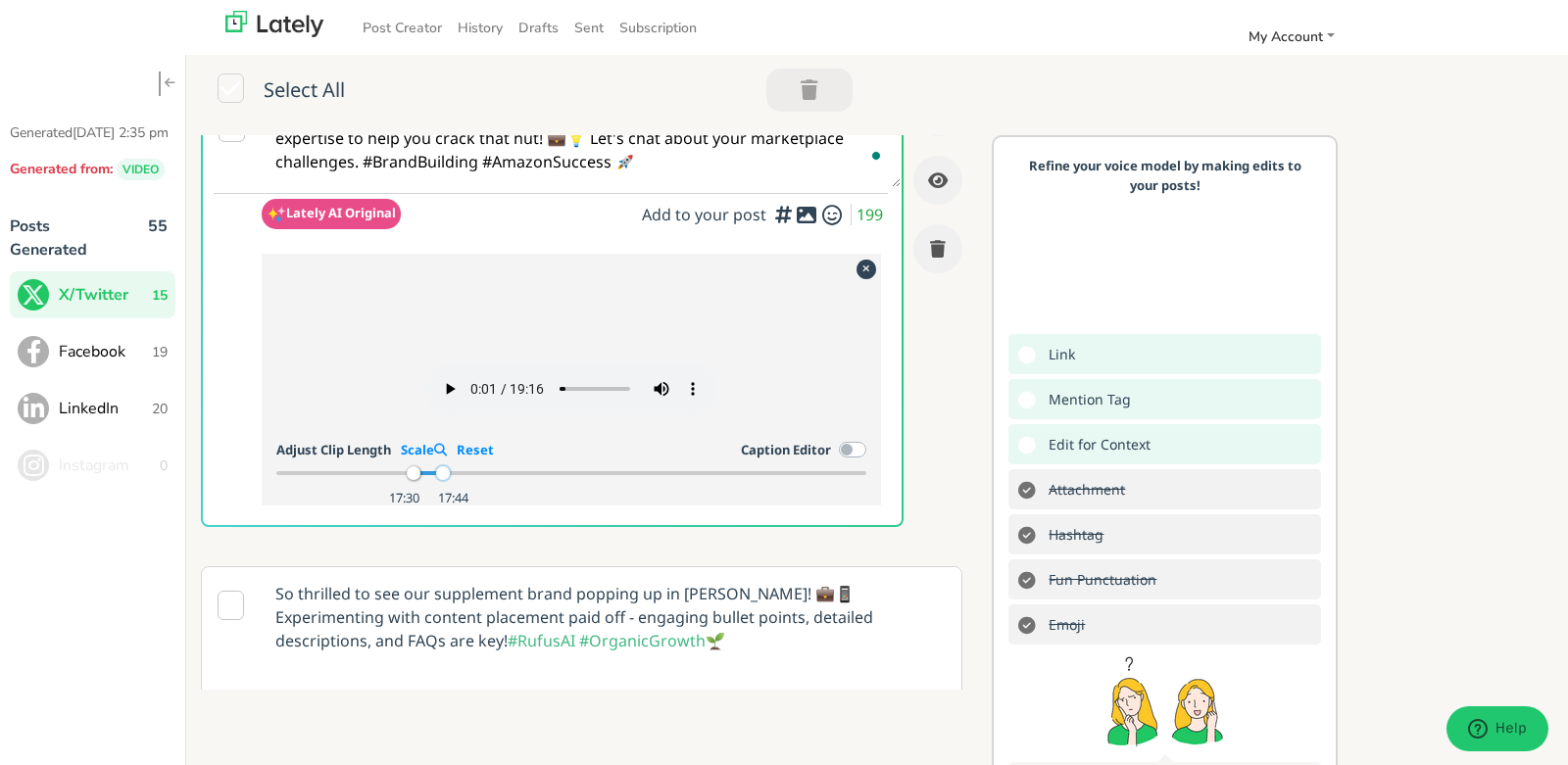 drag, startPoint x: 495, startPoint y: 556, endPoint x: 441, endPoint y: 555, distance: 54.00926 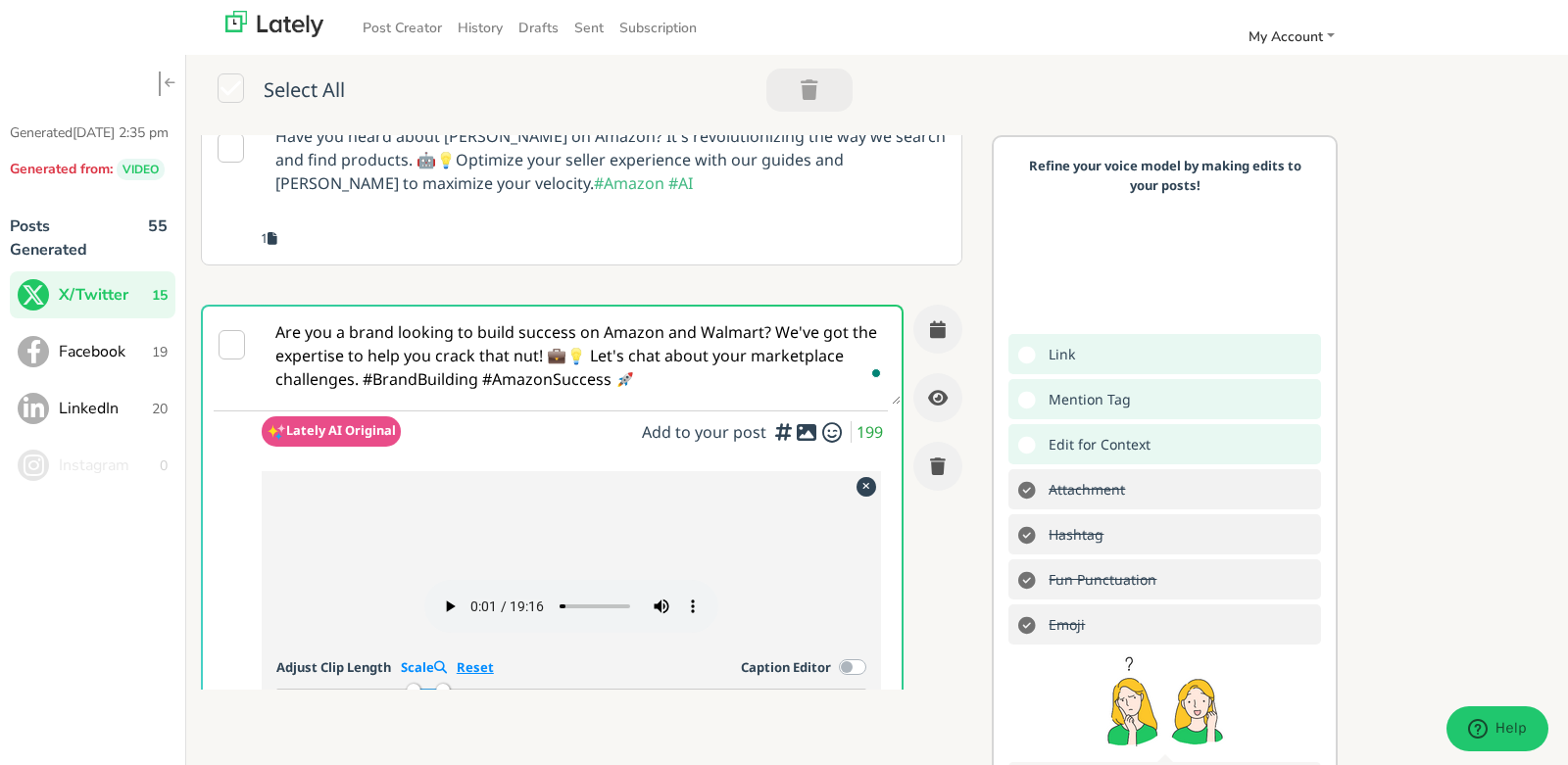 scroll, scrollTop: 422, scrollLeft: 0, axis: vertical 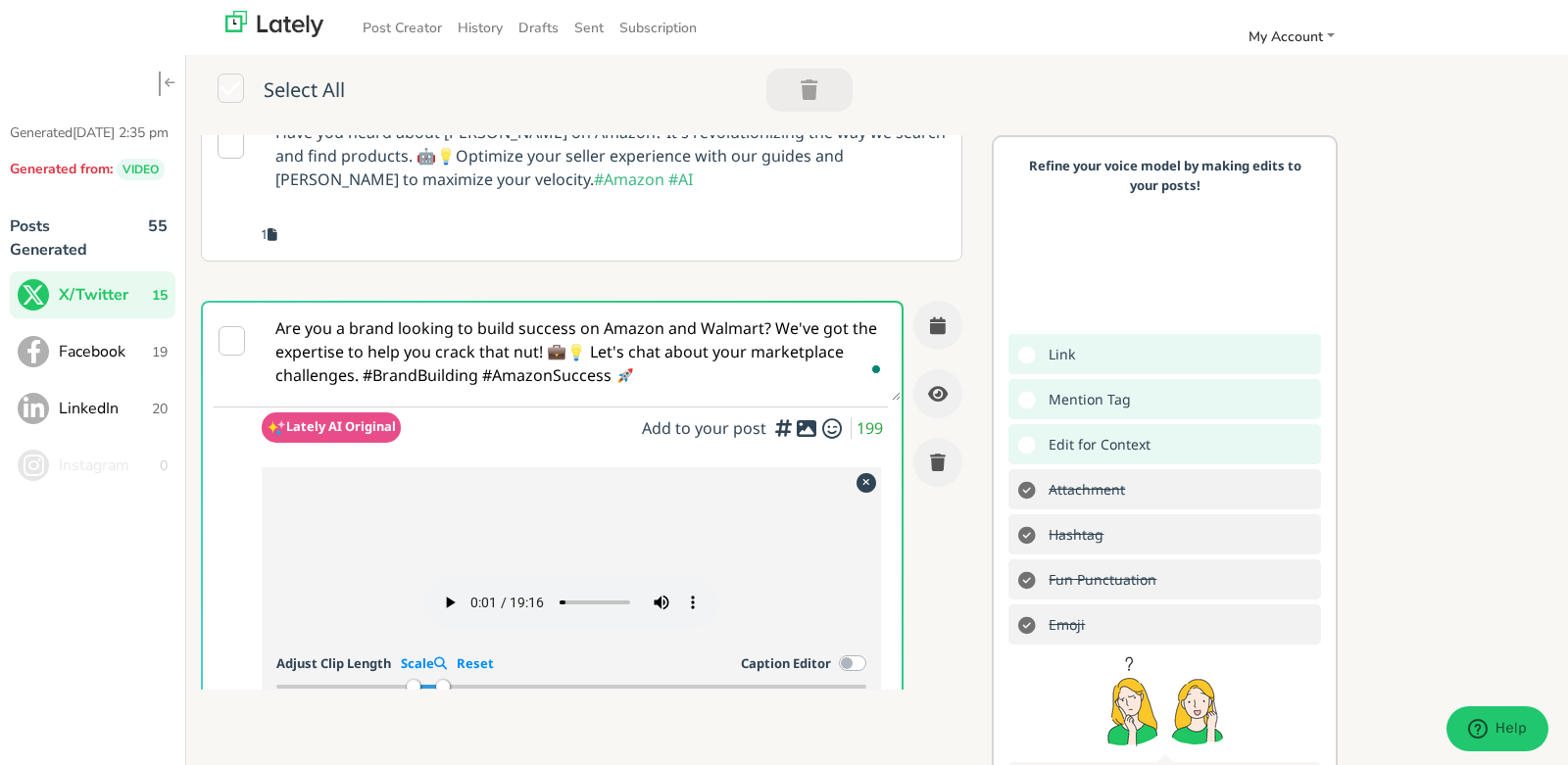 drag, startPoint x: 644, startPoint y: 381, endPoint x: 273, endPoint y: 320, distance: 375.9814 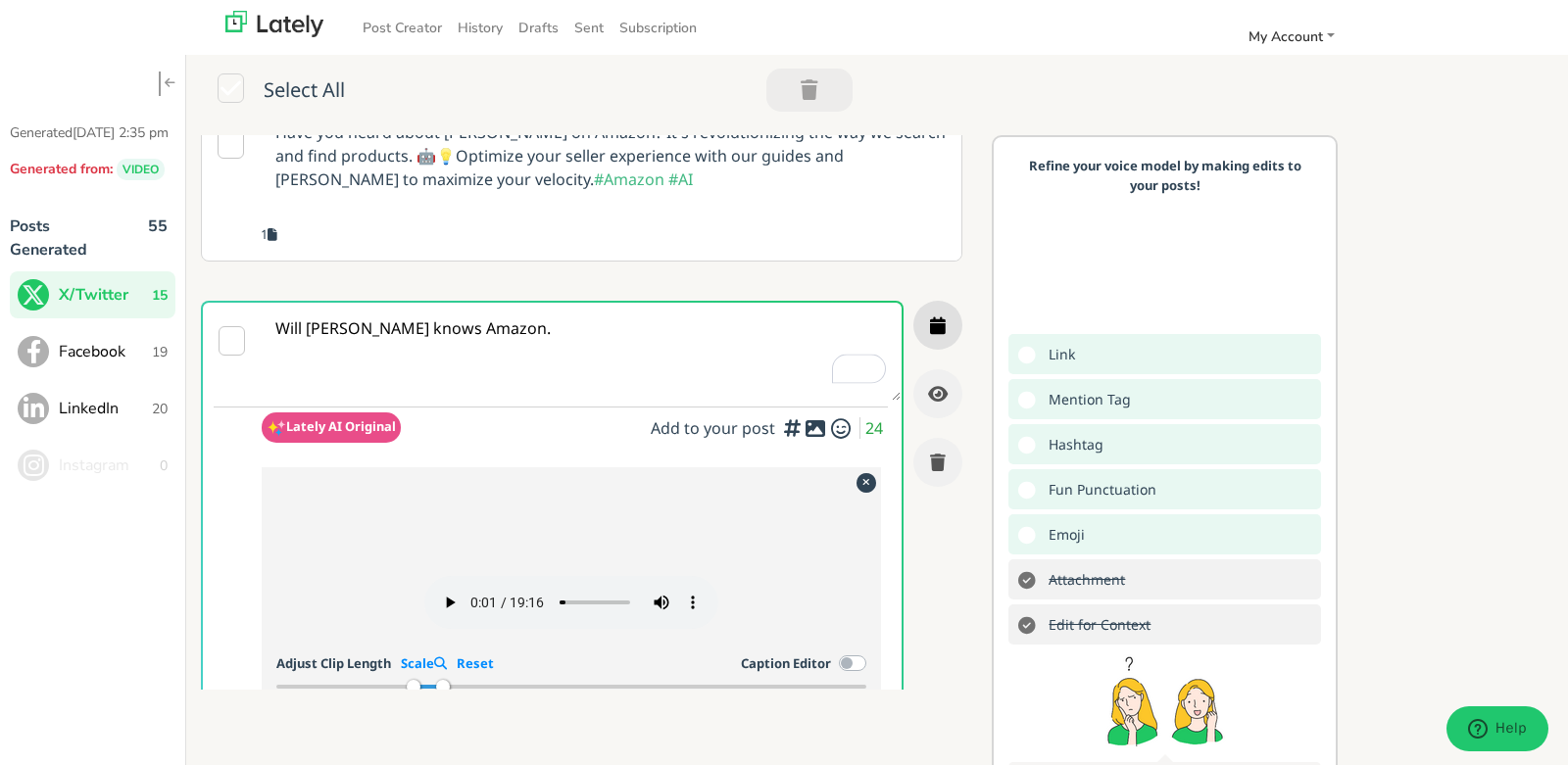 type on "Will [PERSON_NAME] knows Amazon." 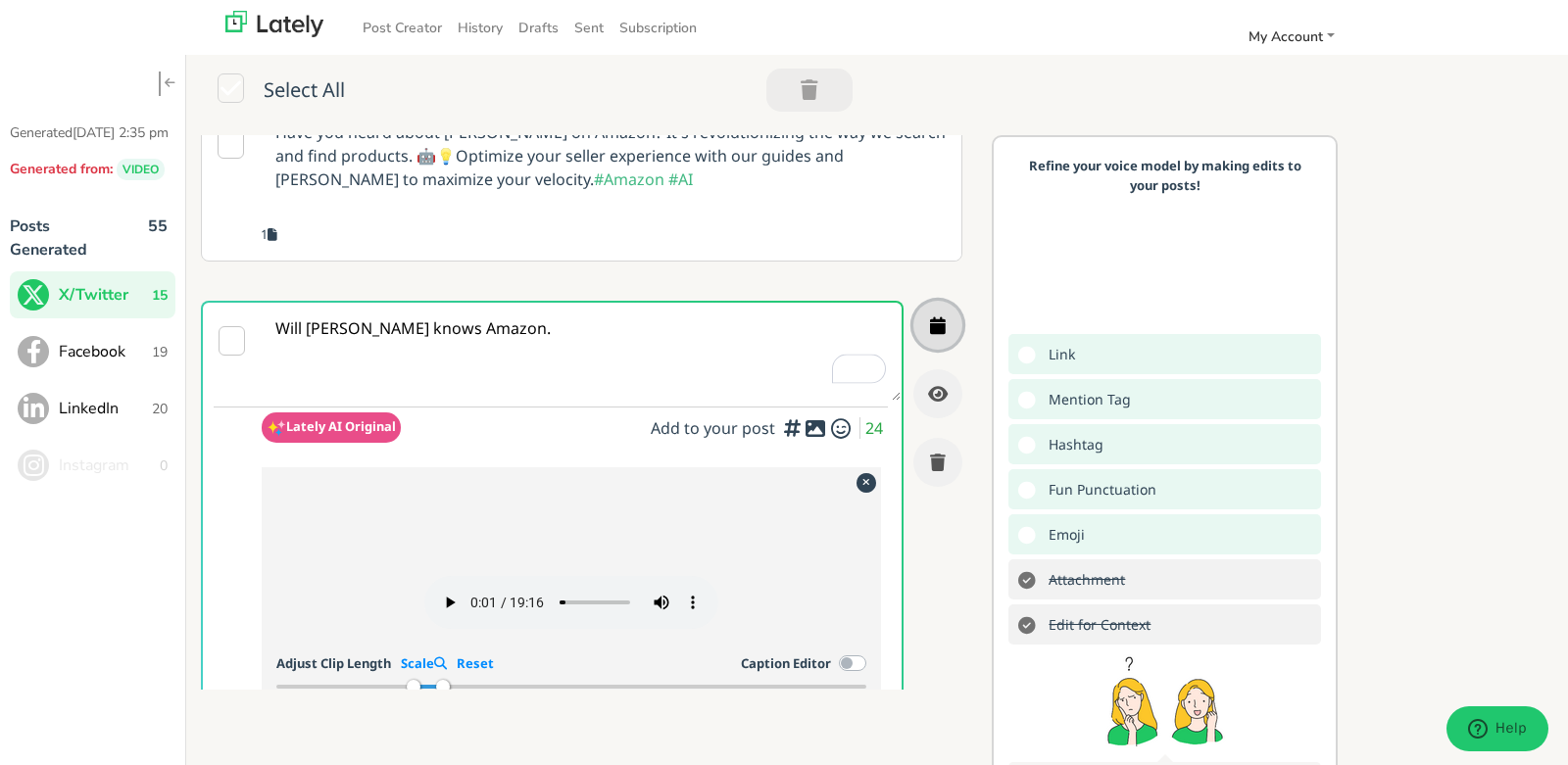 click at bounding box center [938, 325] 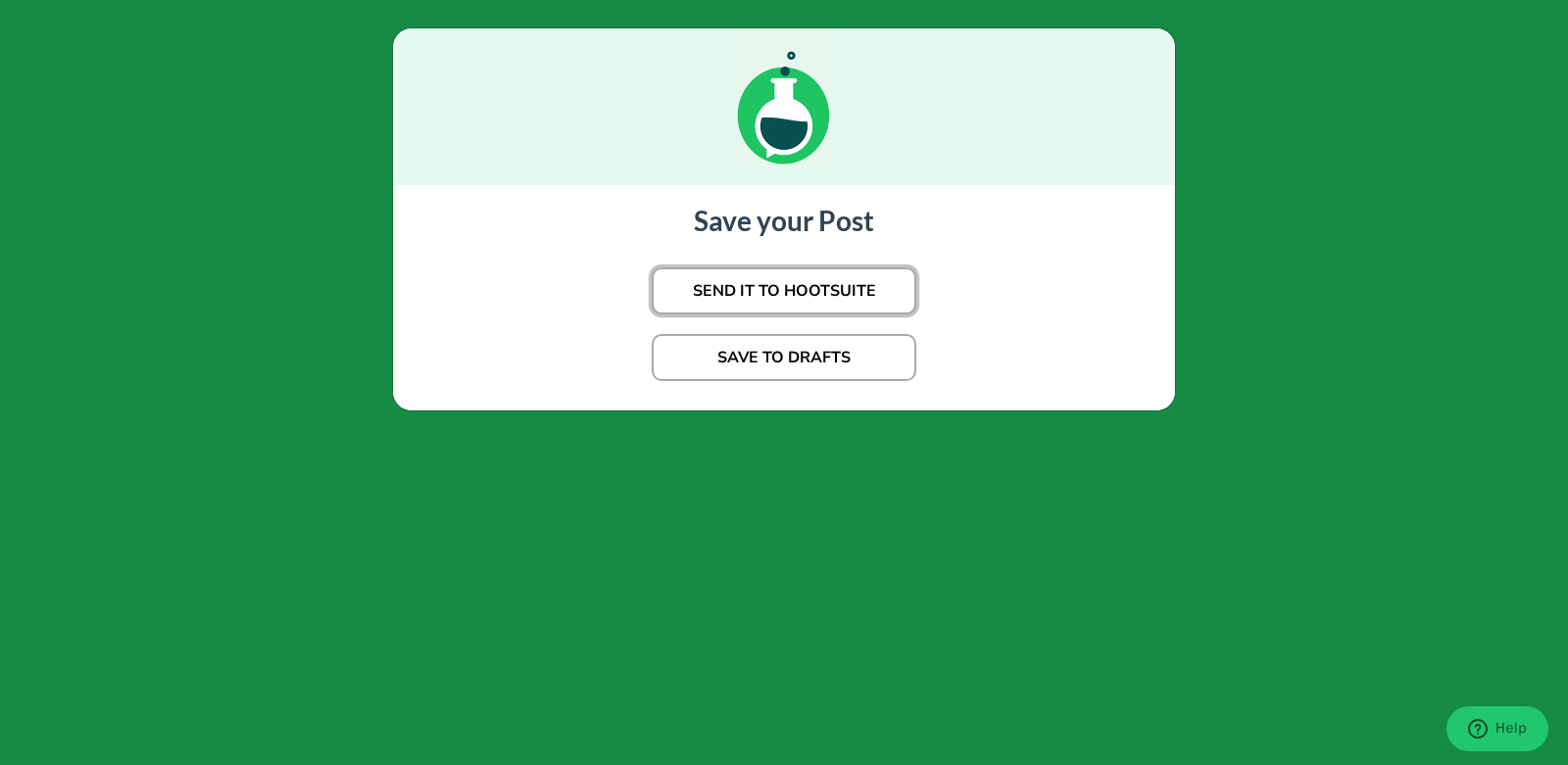 click on "SEND IT TO HOOTSUITE" at bounding box center [784, 291] 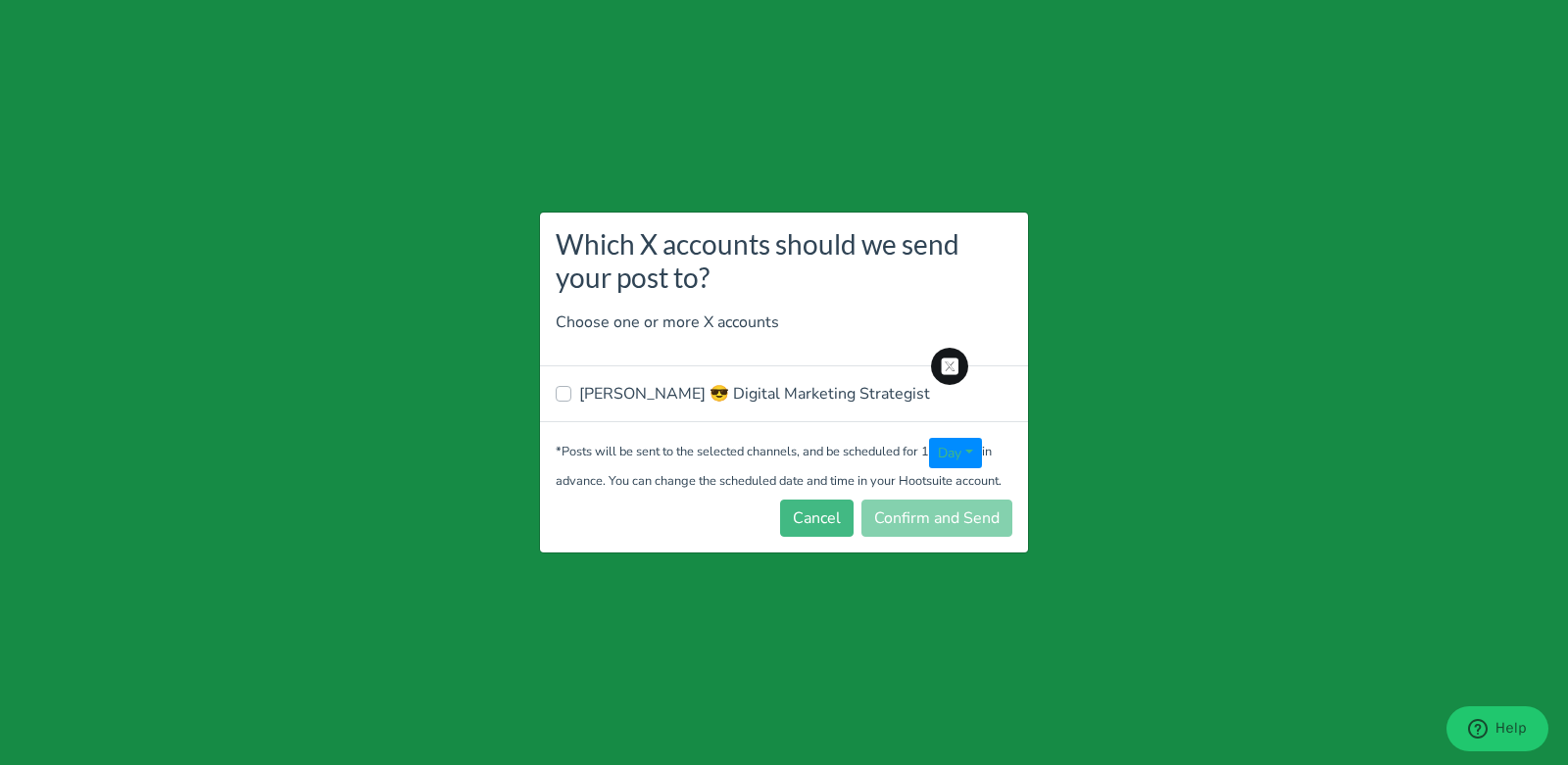 click on "[PERSON_NAME] 😎 Digital Marketing Strategist" at bounding box center [755, 394] 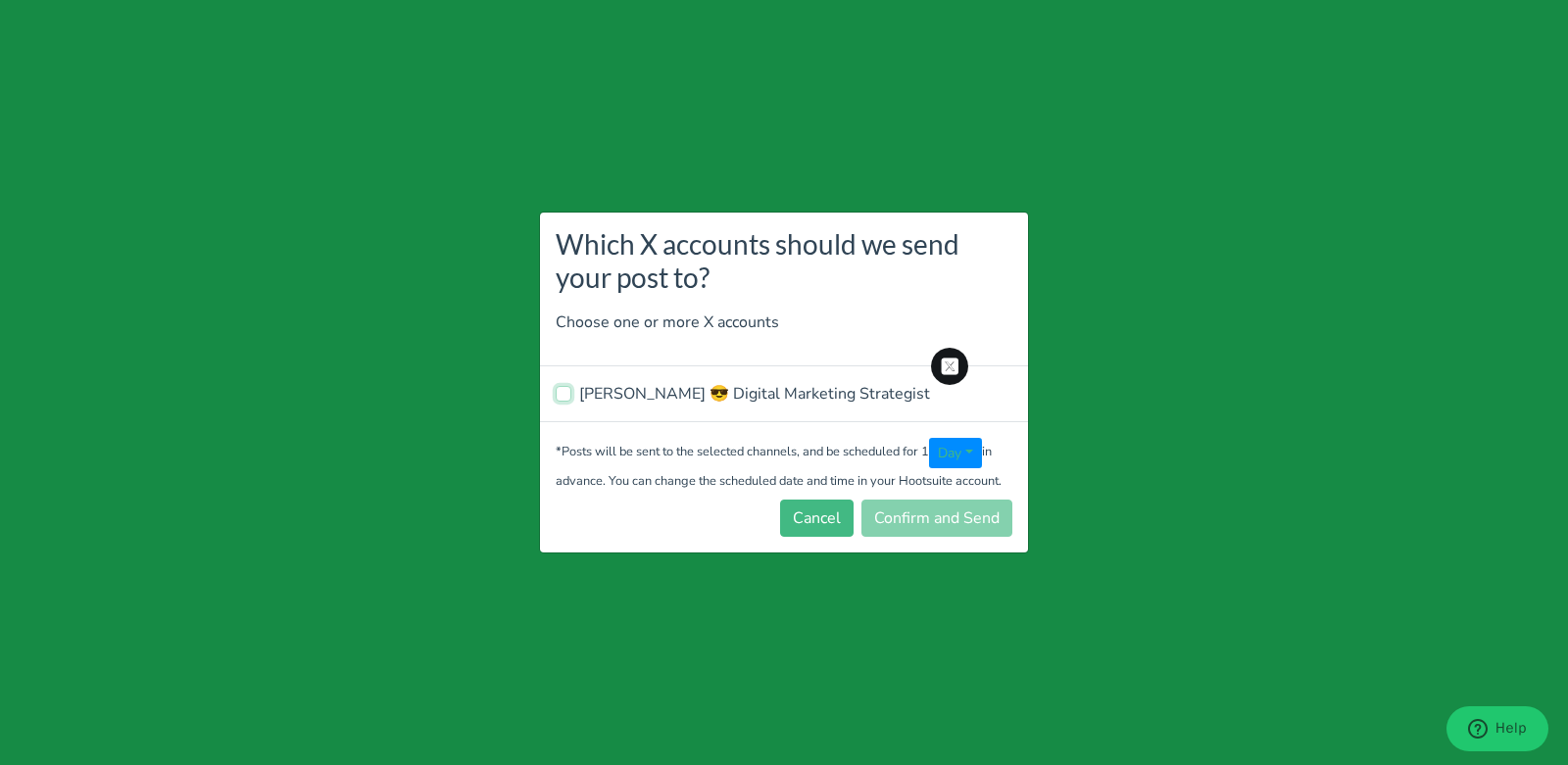 click on "[PERSON_NAME] 😎 Digital Marketing Strategist" at bounding box center [564, 392] 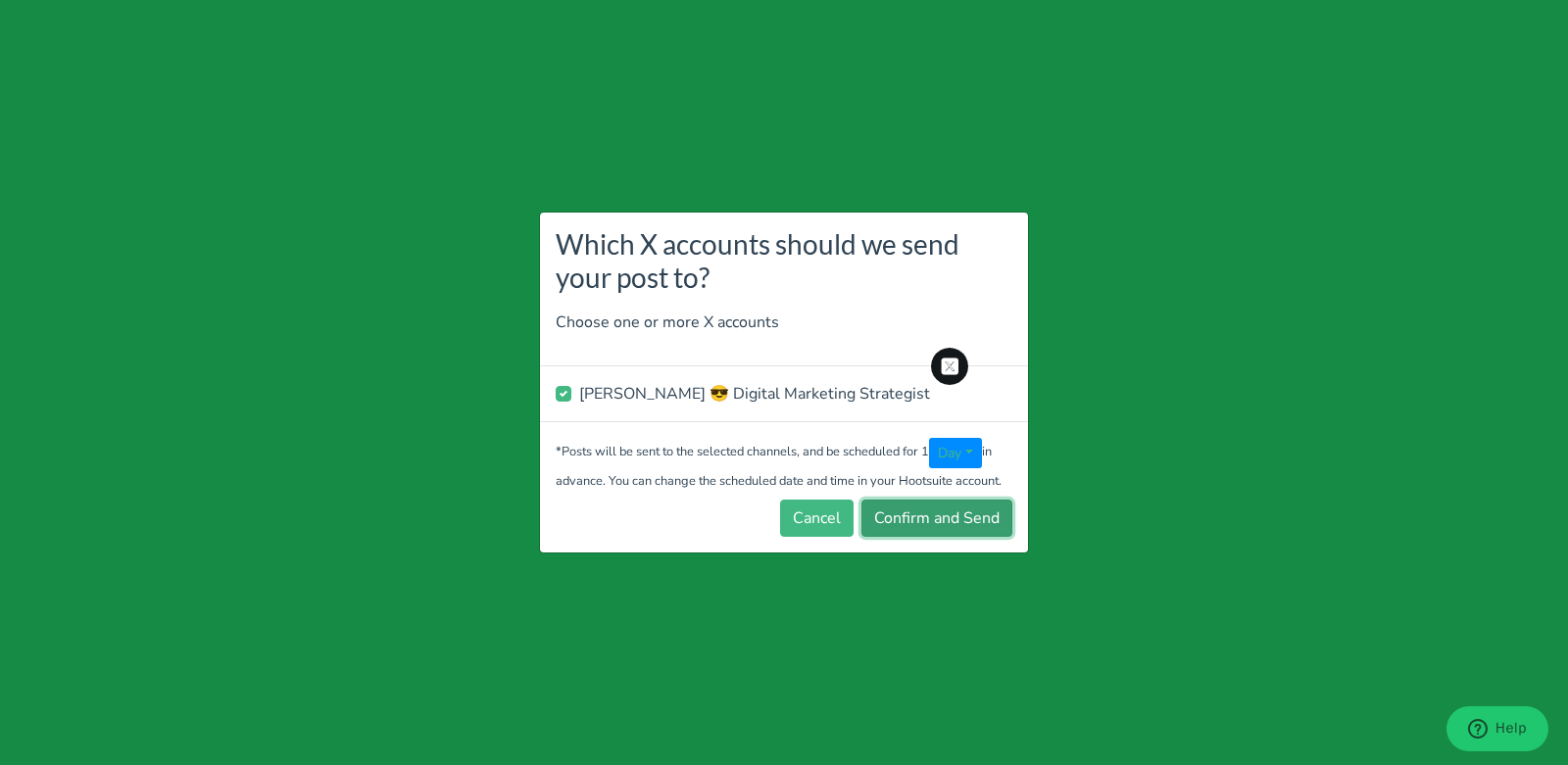 click on "Confirm and Send" at bounding box center (937, 518) 